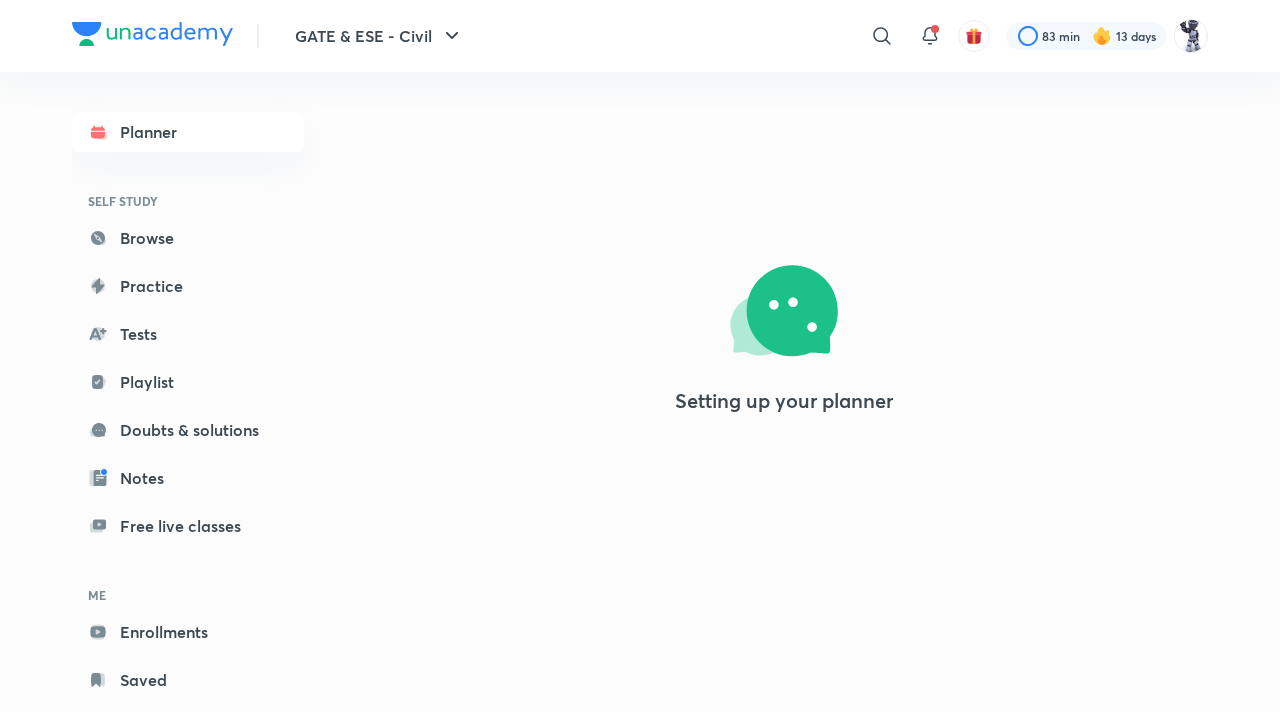 scroll, scrollTop: 0, scrollLeft: 0, axis: both 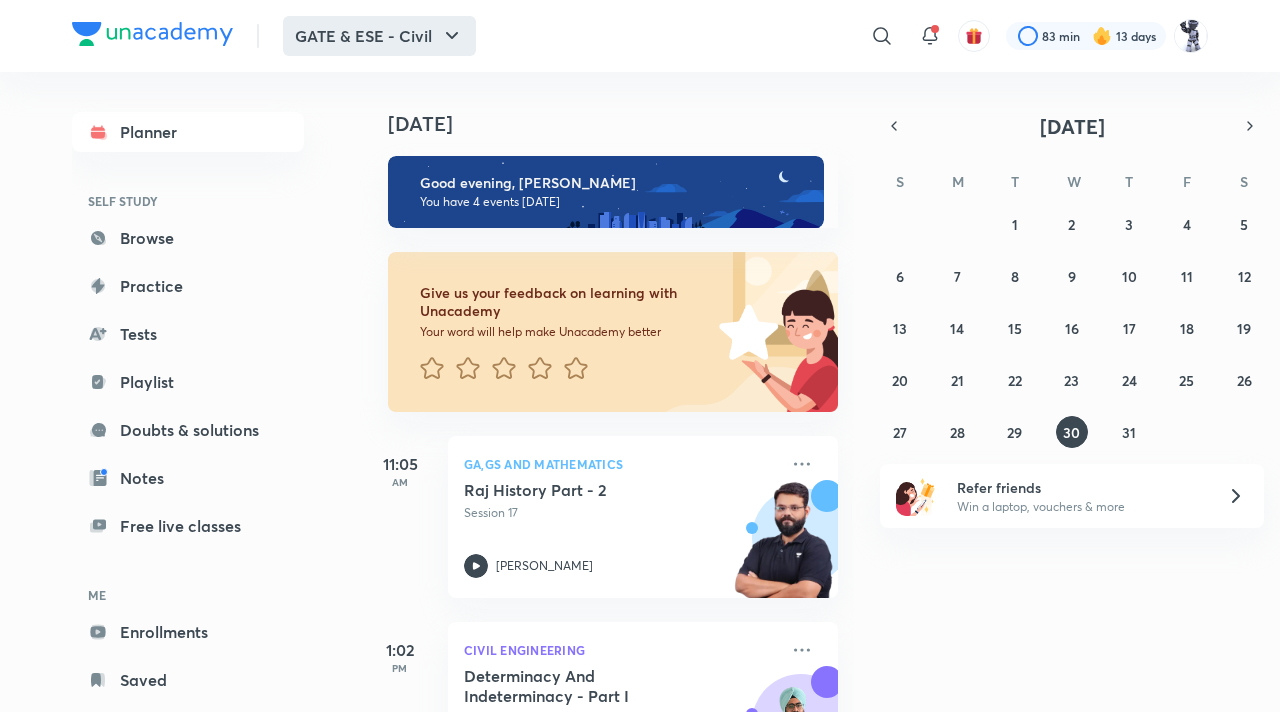 click 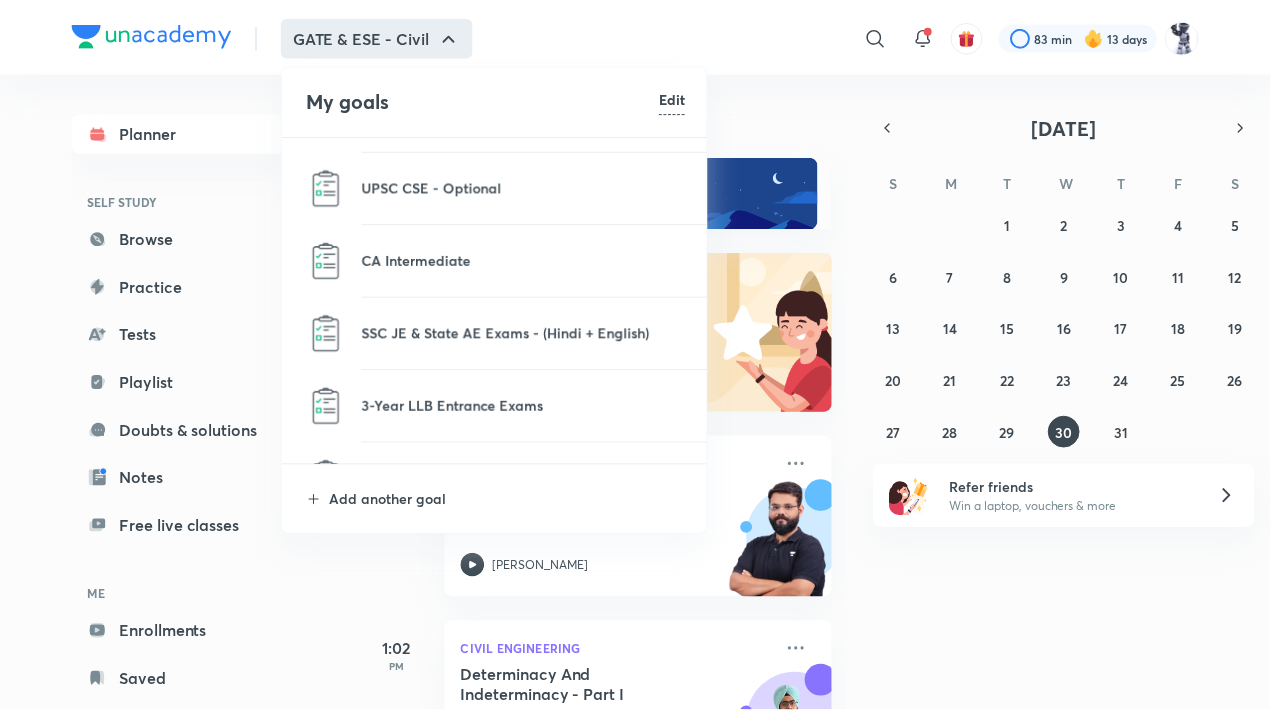 scroll, scrollTop: 1132, scrollLeft: 0, axis: vertical 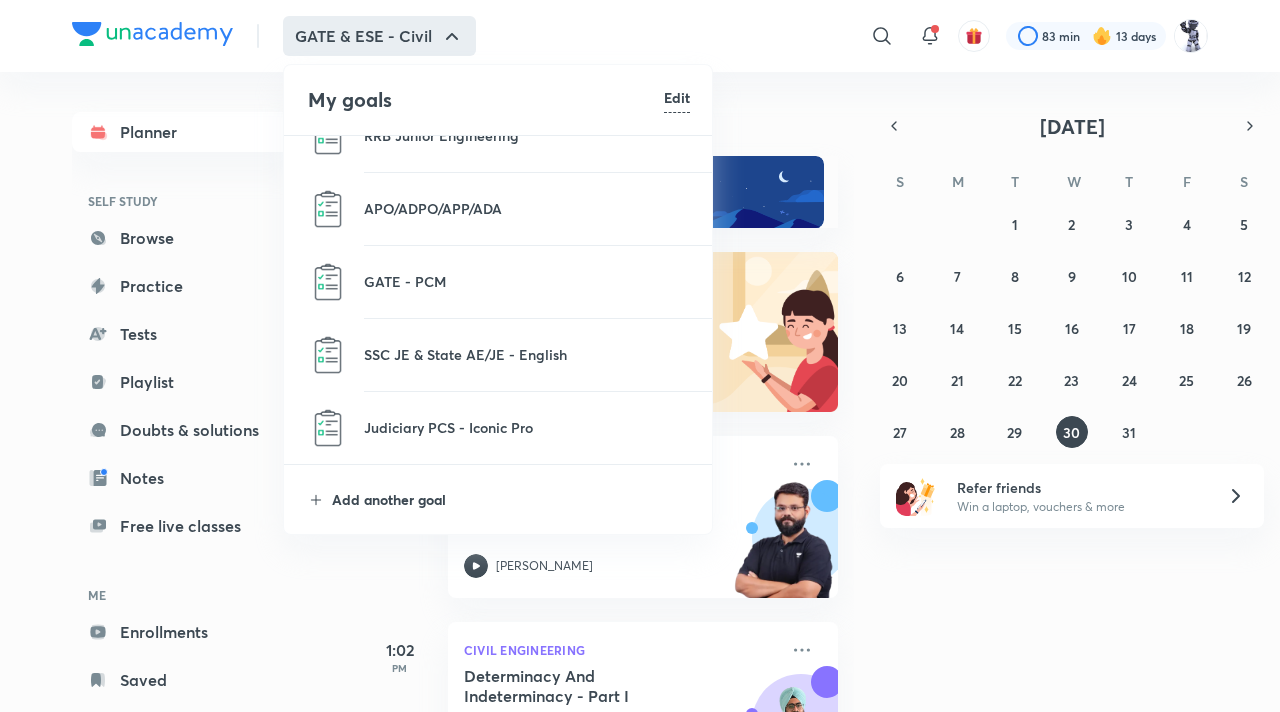 click on "Add another goal" at bounding box center (511, 499) 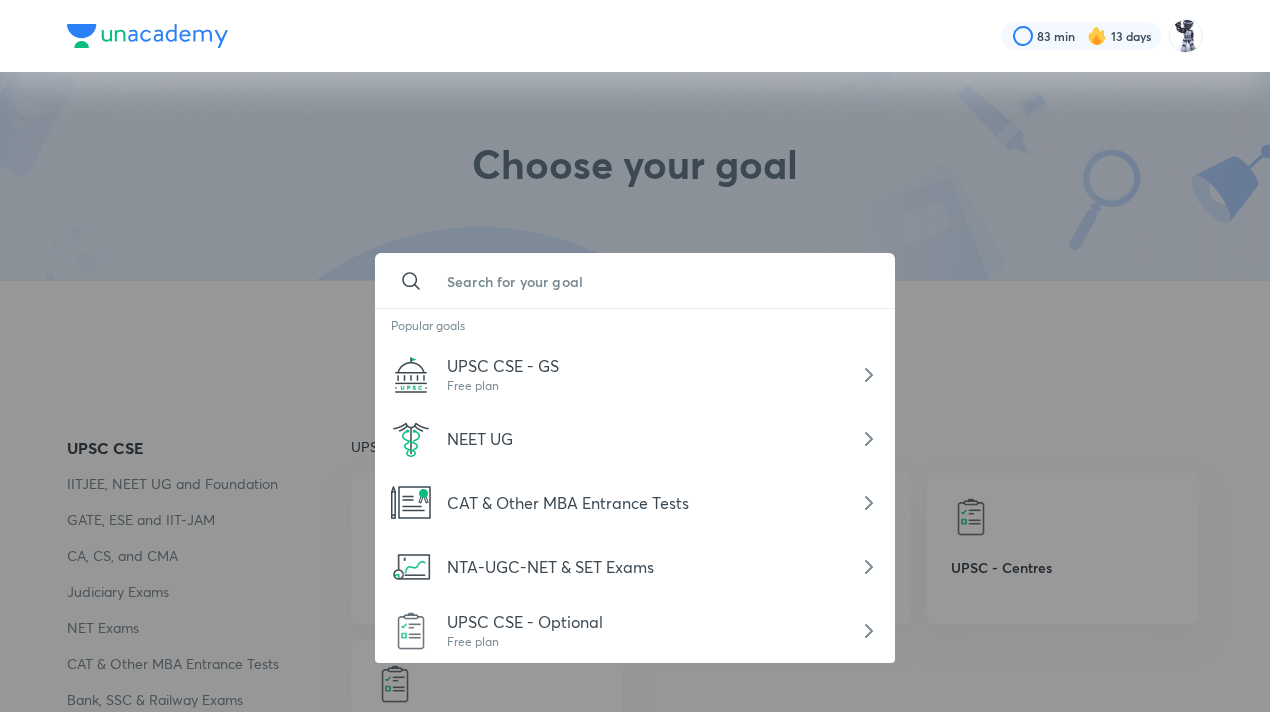click at bounding box center (655, 281) 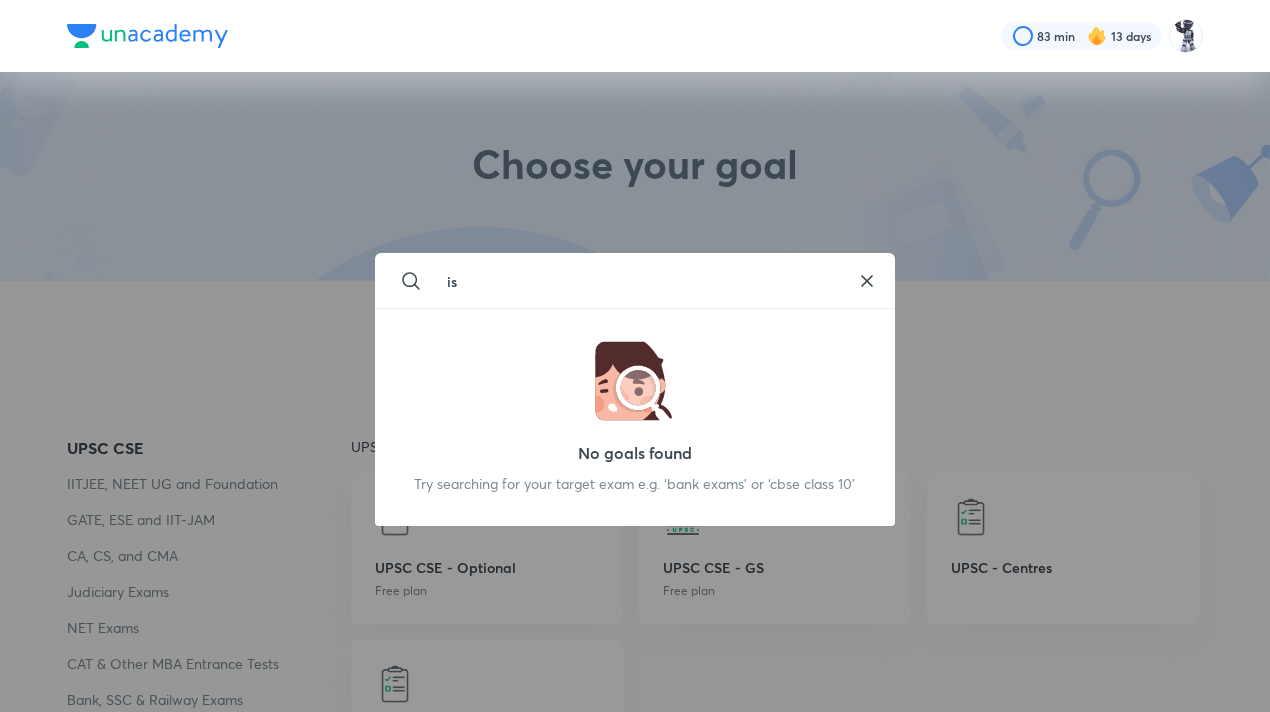 type on "i" 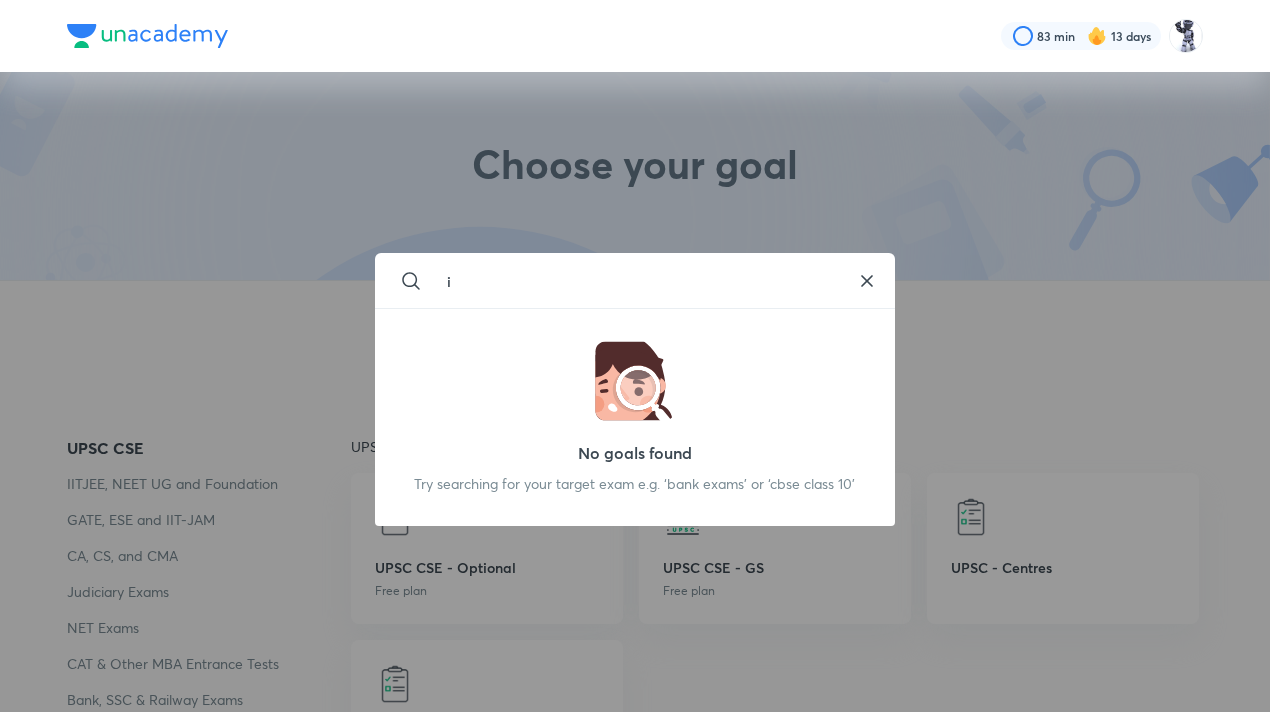 type 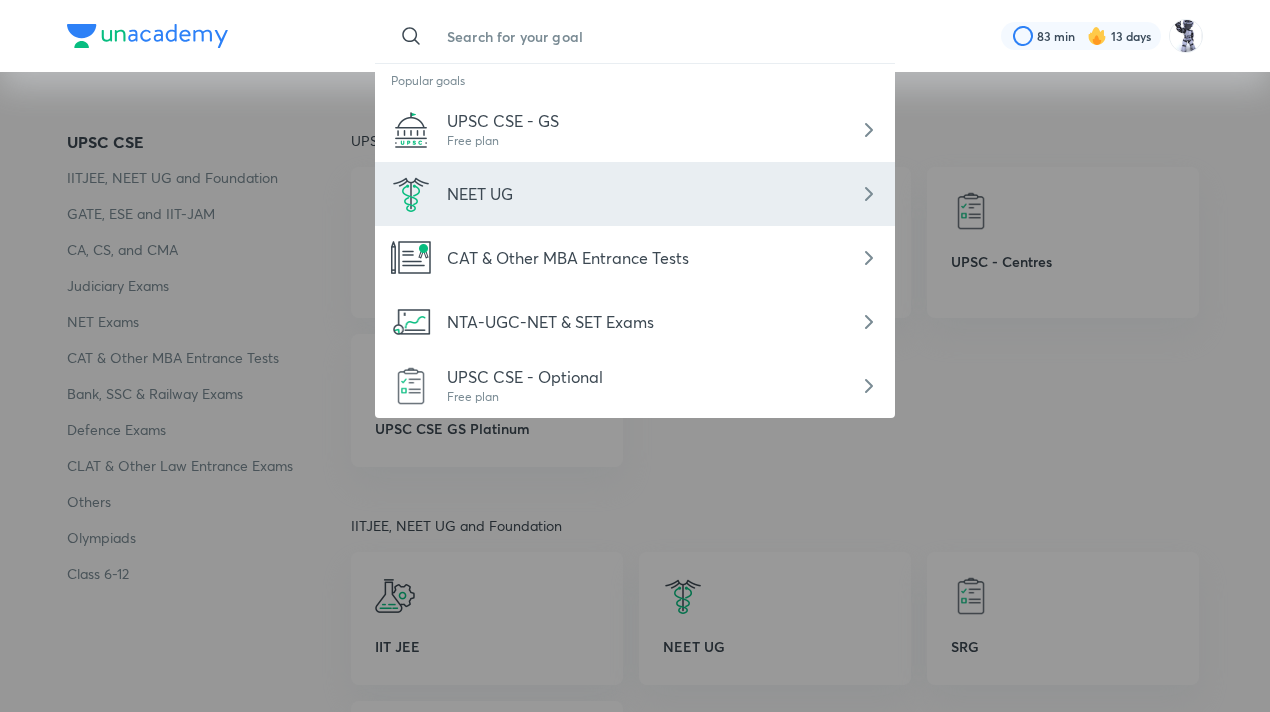 scroll, scrollTop: 306, scrollLeft: 0, axis: vertical 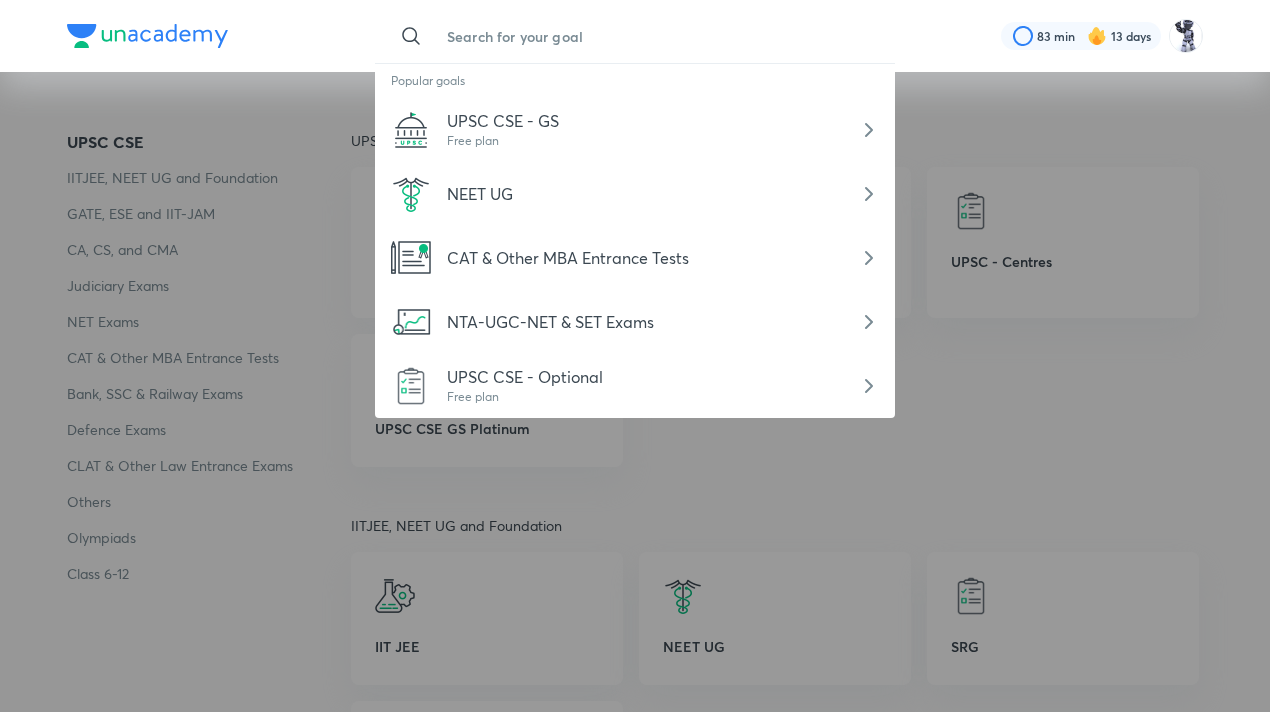 click at bounding box center (635, 356) 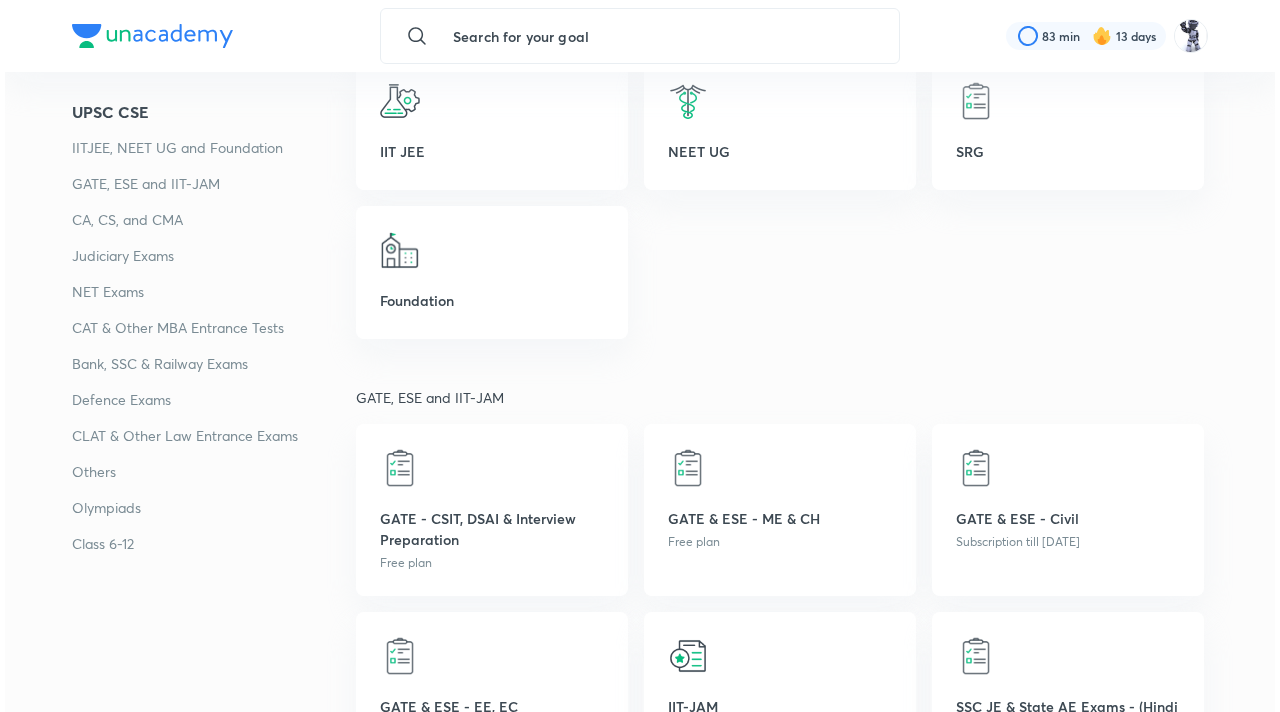 scroll, scrollTop: 0, scrollLeft: 0, axis: both 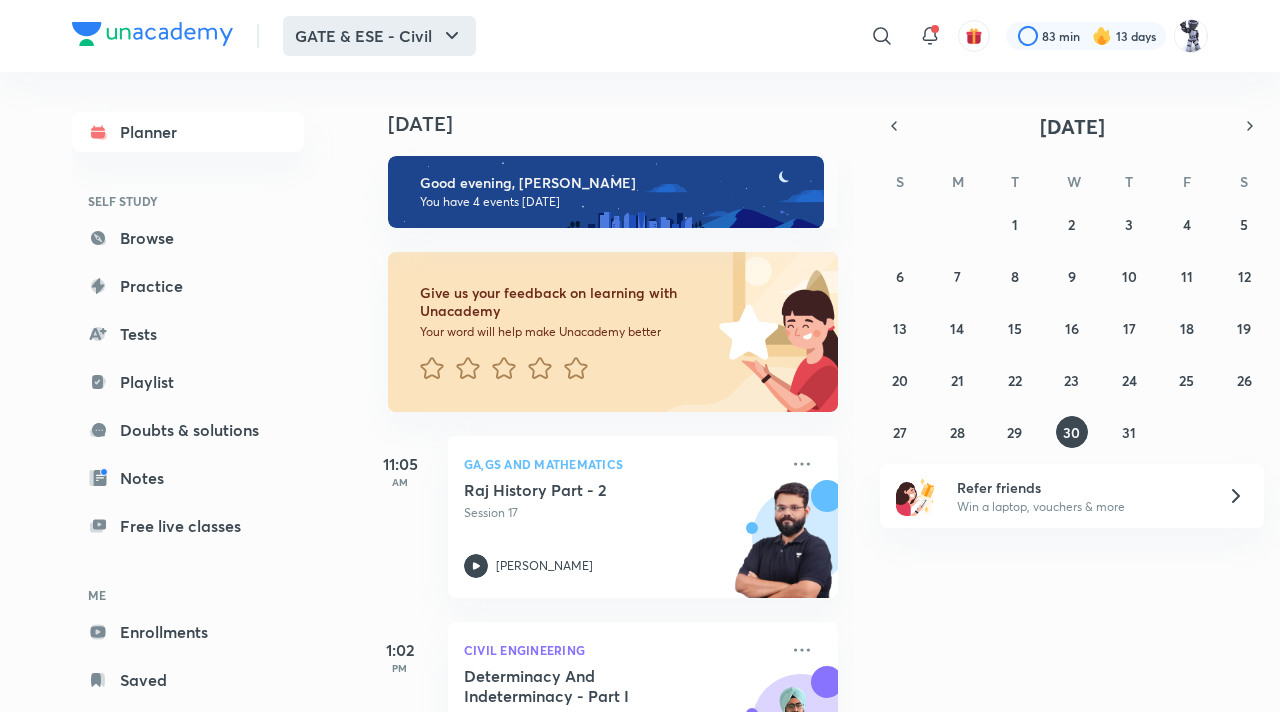 click on "GATE & ESE - Civil" at bounding box center (379, 36) 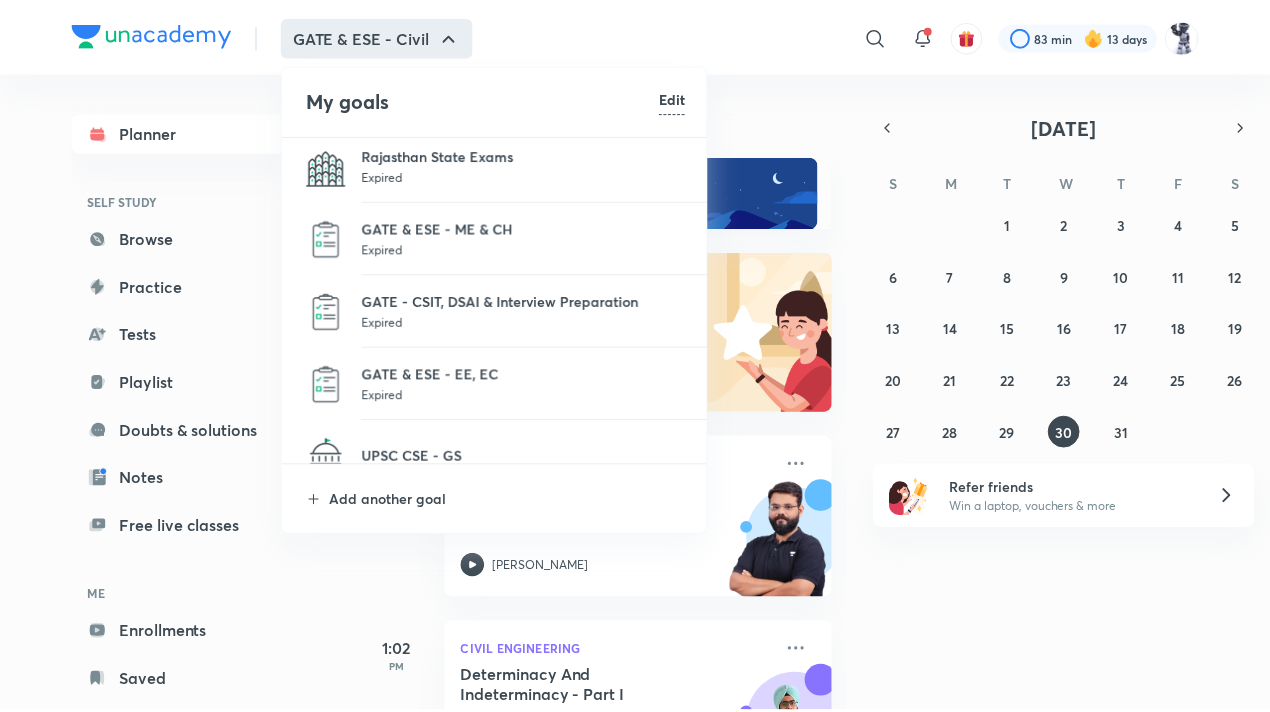 scroll, scrollTop: 229, scrollLeft: 0, axis: vertical 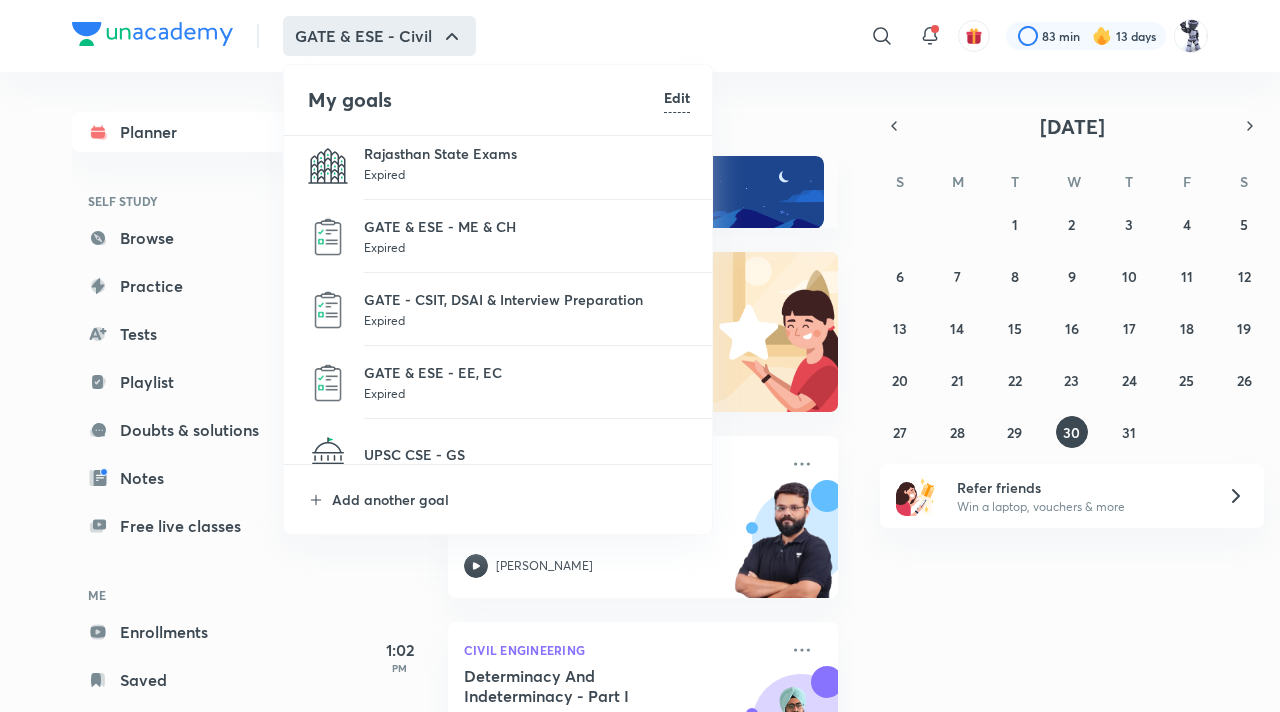 click on "GATE - CSIT, DSAI & Interview Preparation" at bounding box center (527, 299) 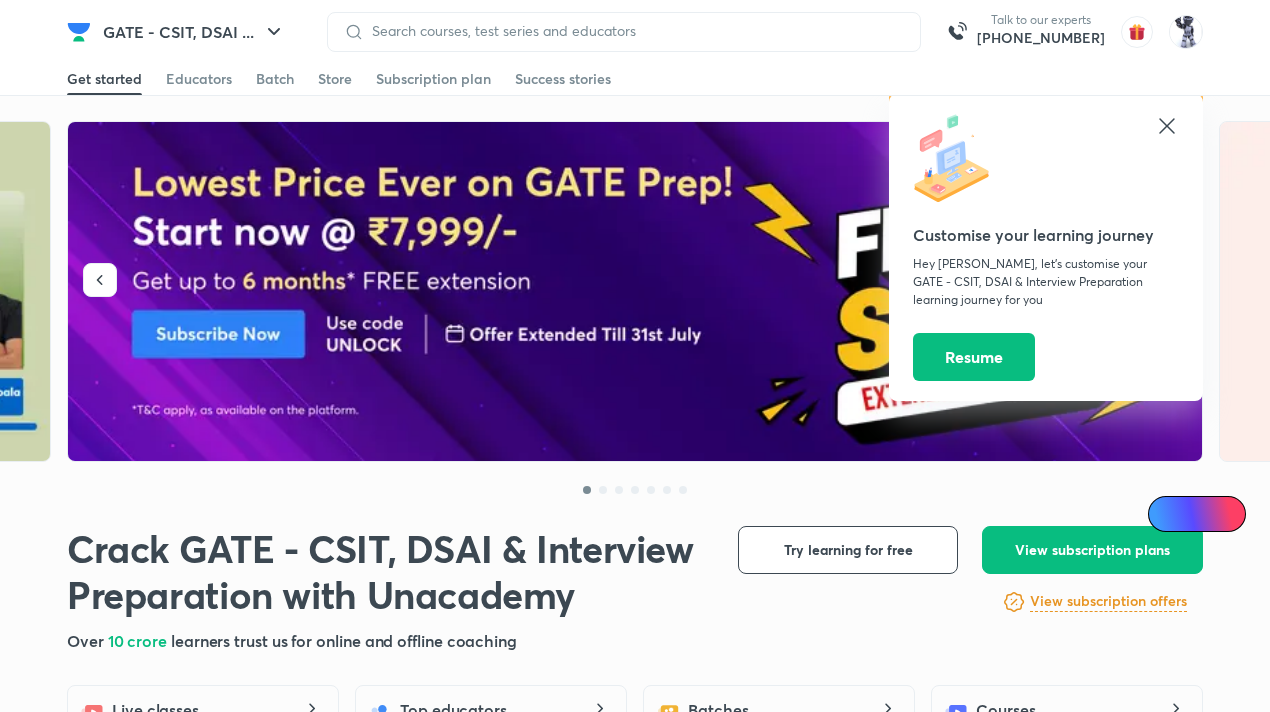 click 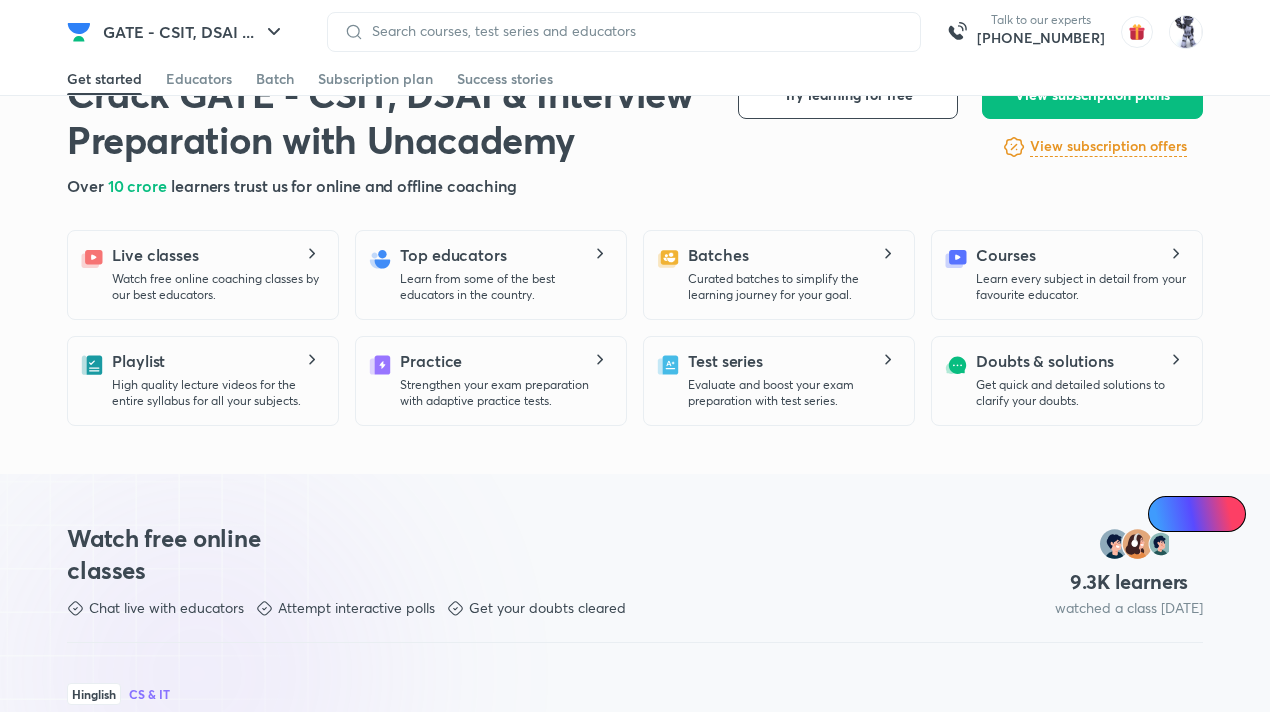 scroll, scrollTop: 456, scrollLeft: 0, axis: vertical 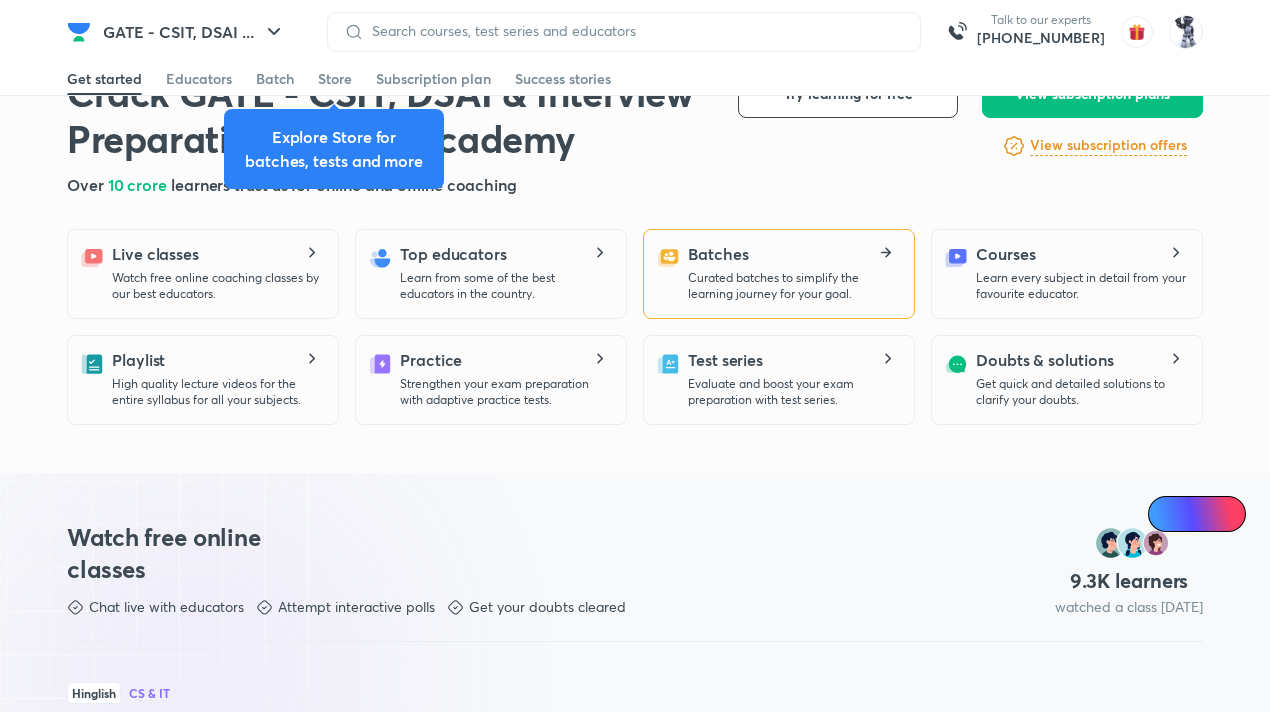 click on "Curated batches to simplify the learning journey for your goal." at bounding box center [793, 286] 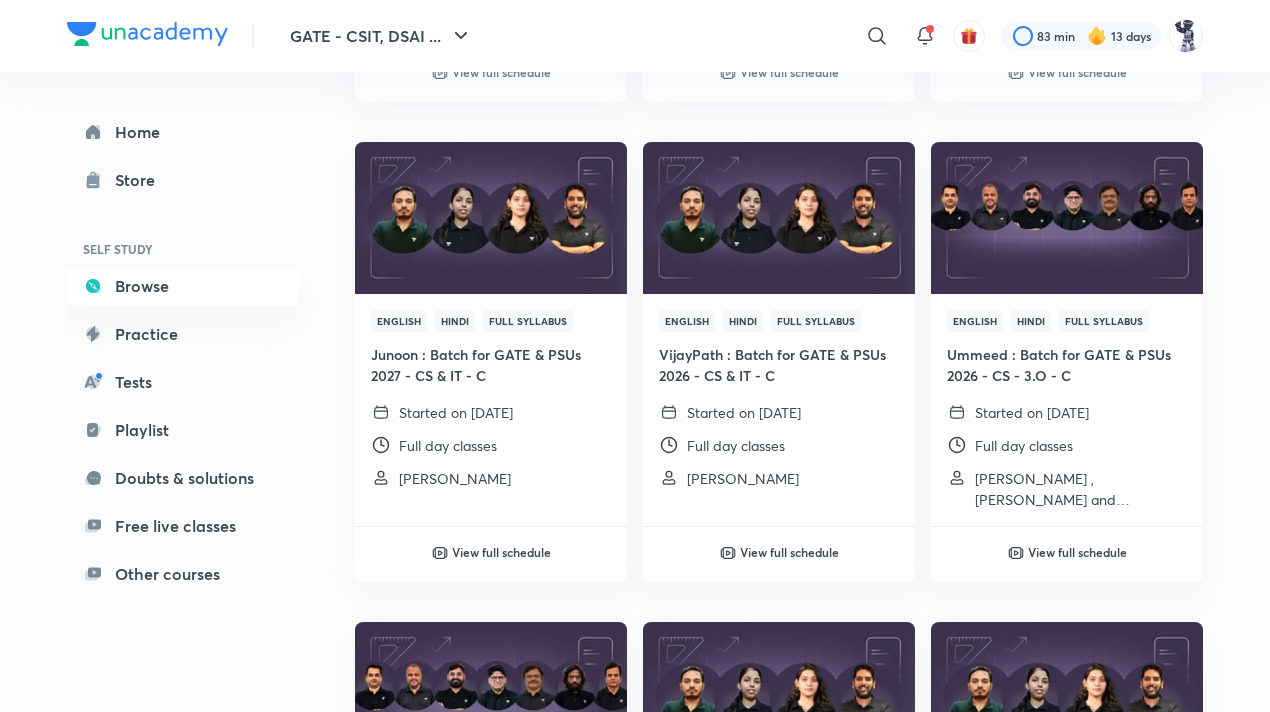 scroll, scrollTop: 1051, scrollLeft: 0, axis: vertical 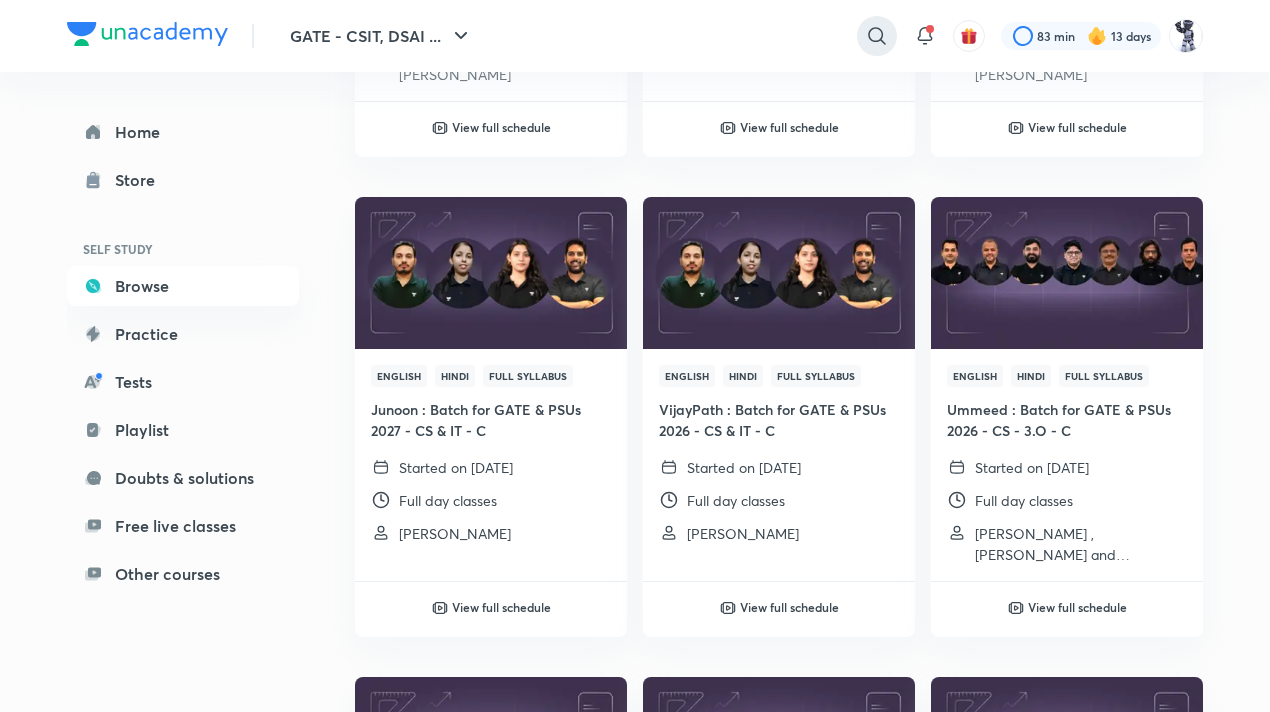 click 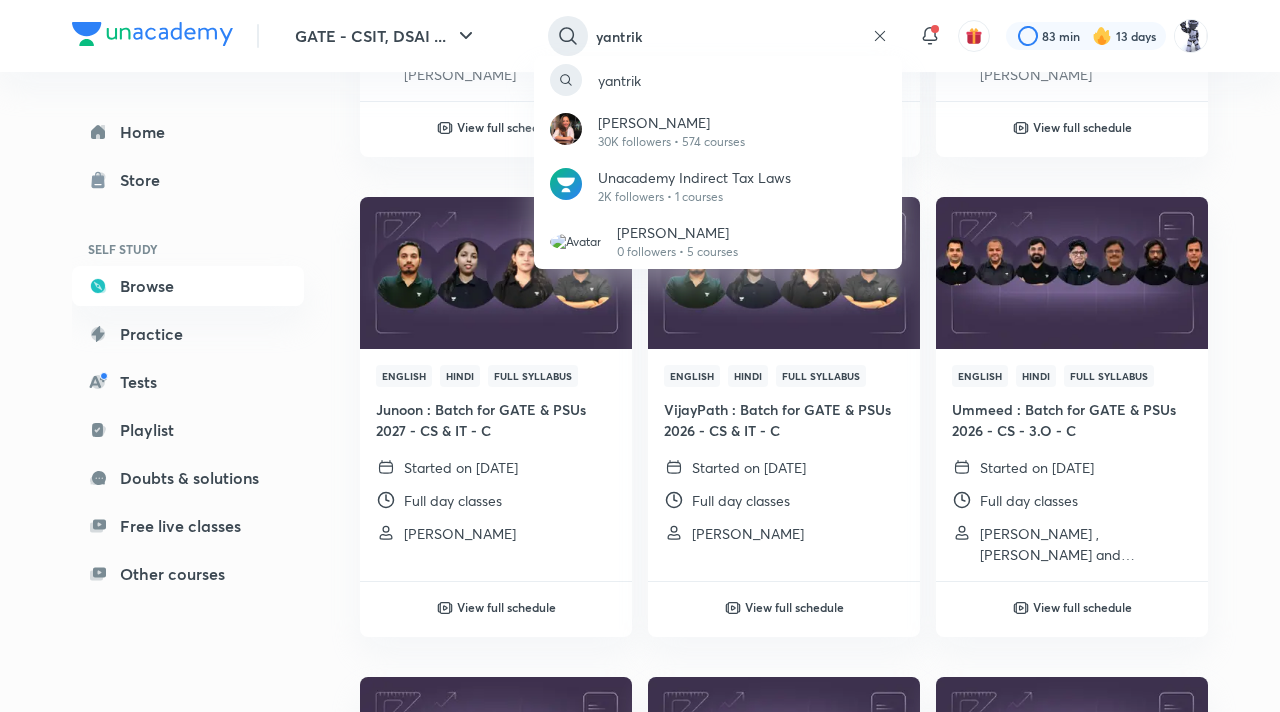 type on "yantrik" 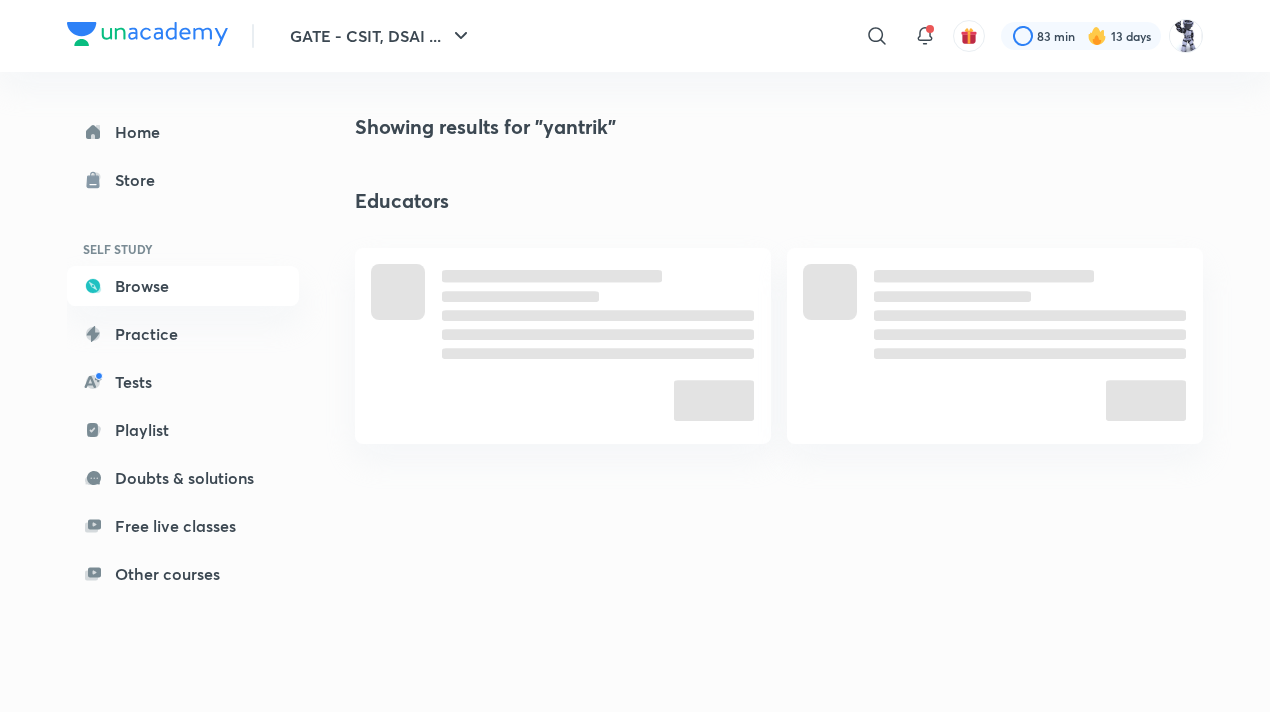 scroll, scrollTop: 0, scrollLeft: 0, axis: both 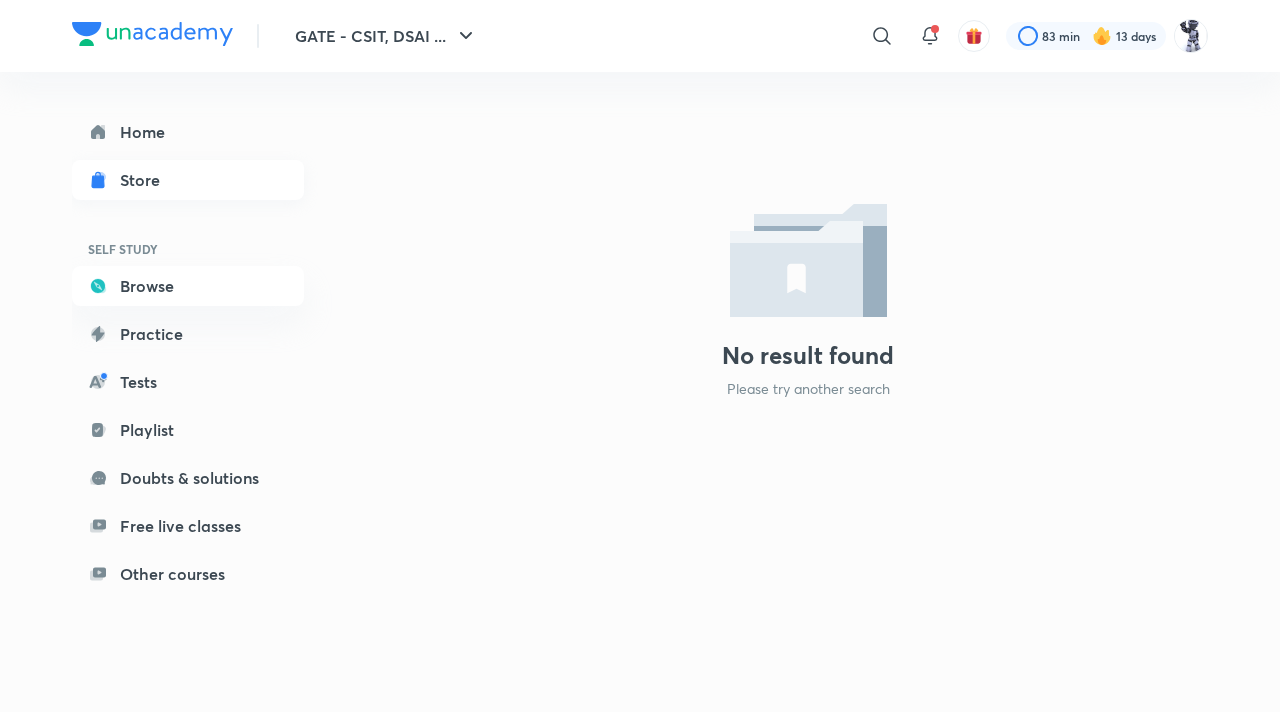 click on "Store" at bounding box center [188, 180] 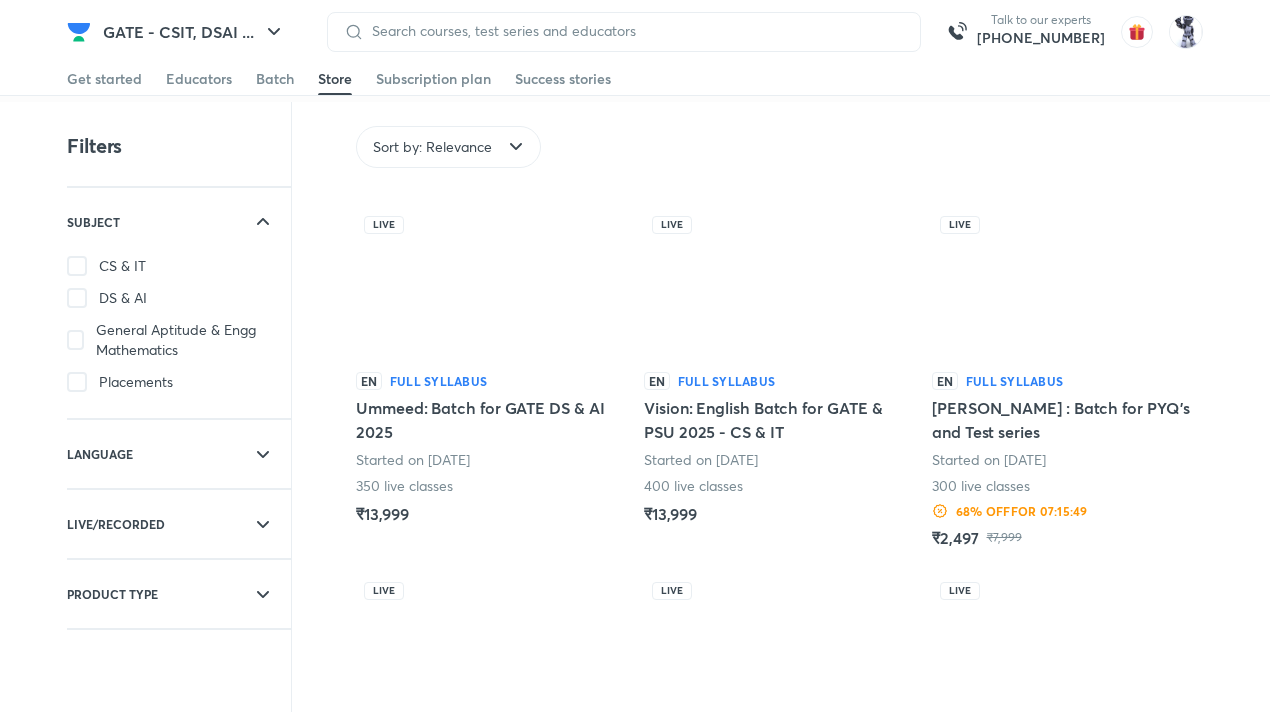 scroll, scrollTop: 0, scrollLeft: 0, axis: both 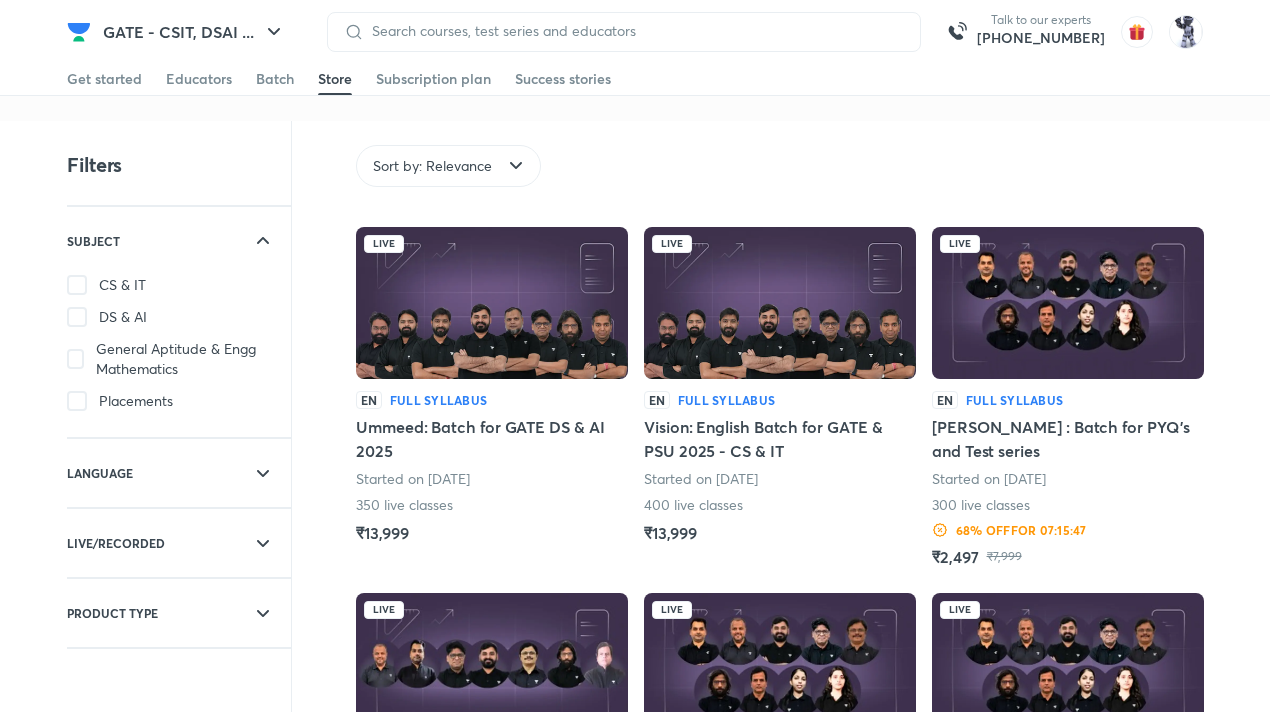 click at bounding box center (624, 32) 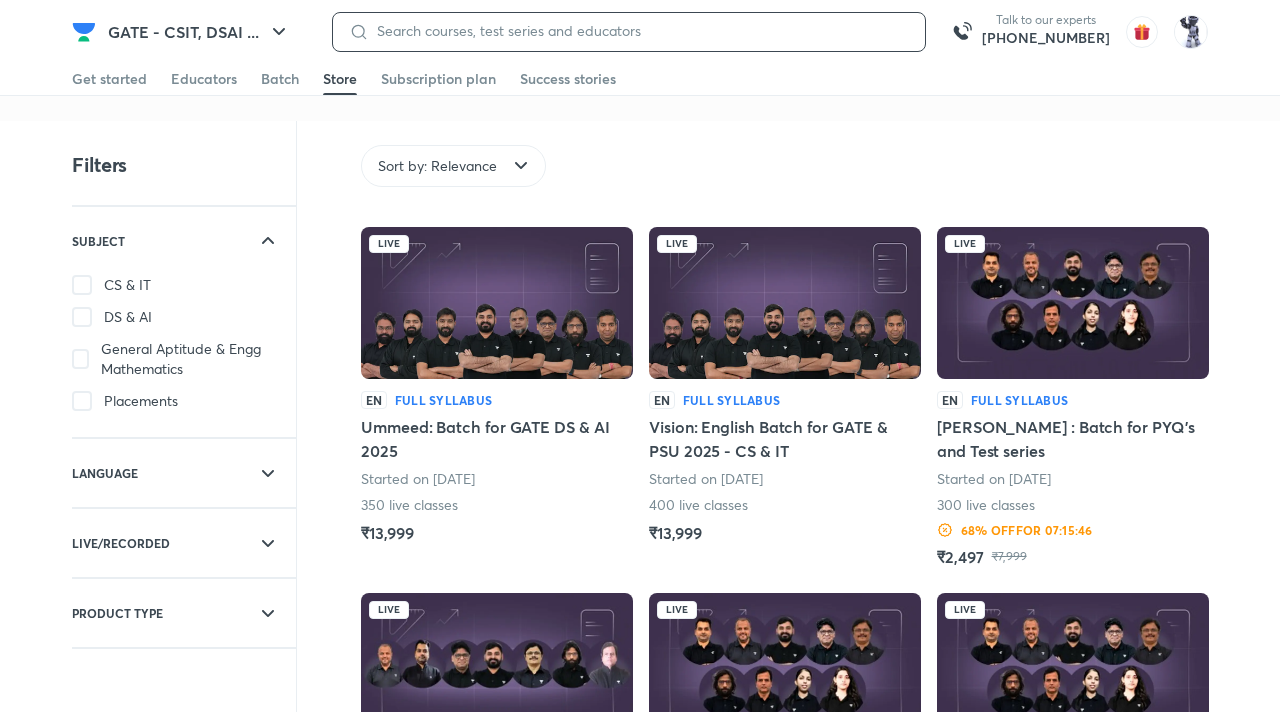 click at bounding box center (639, 31) 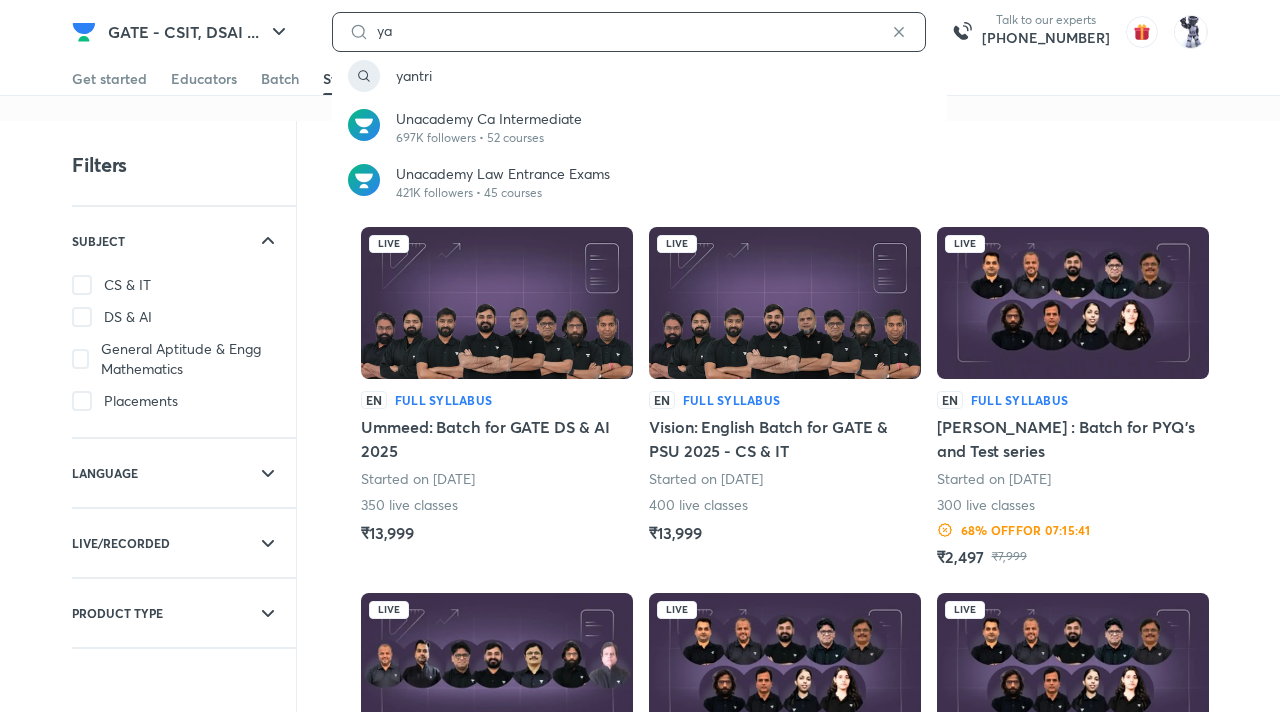 type on "y" 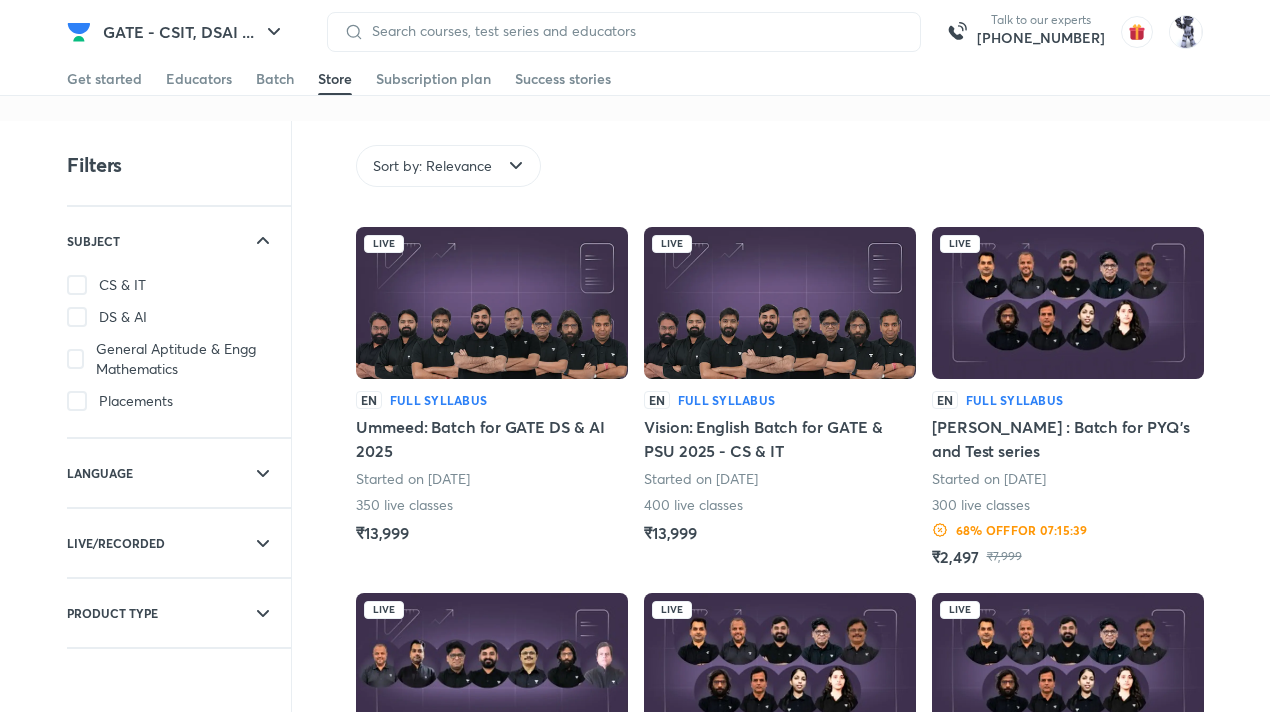 click on "Sort by: Relevance" at bounding box center (783, 166) 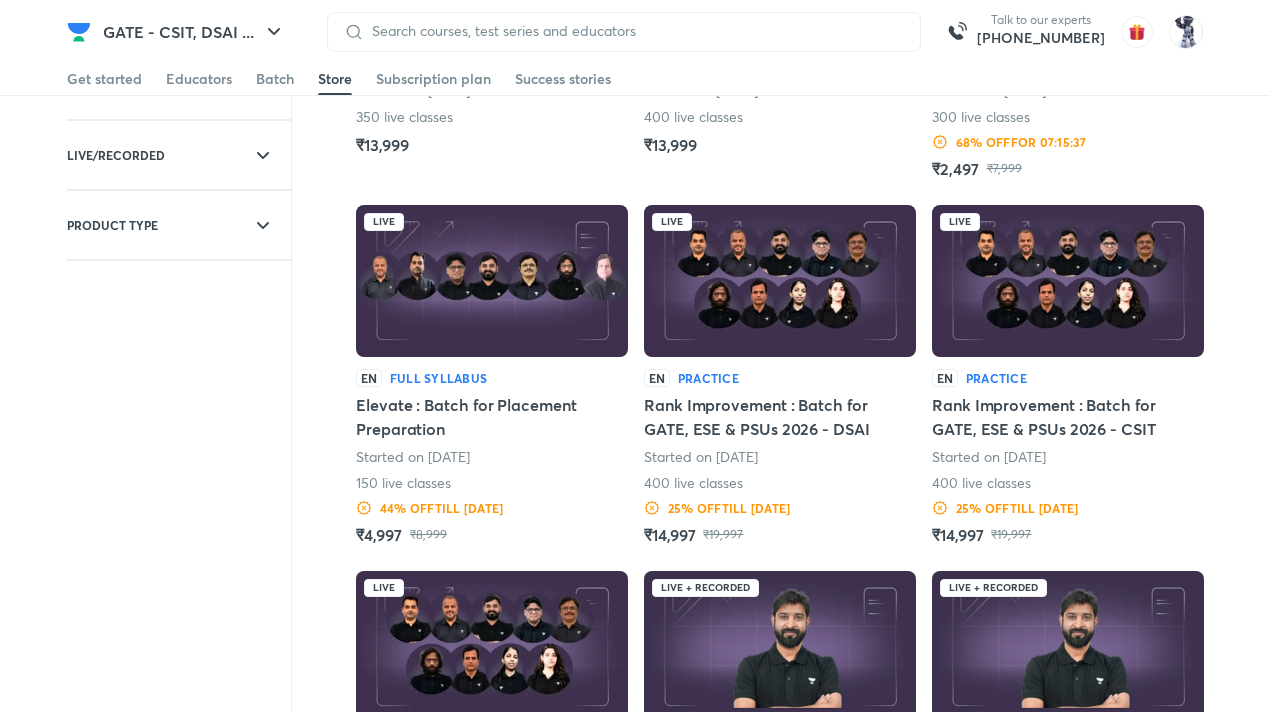 scroll, scrollTop: 0, scrollLeft: 0, axis: both 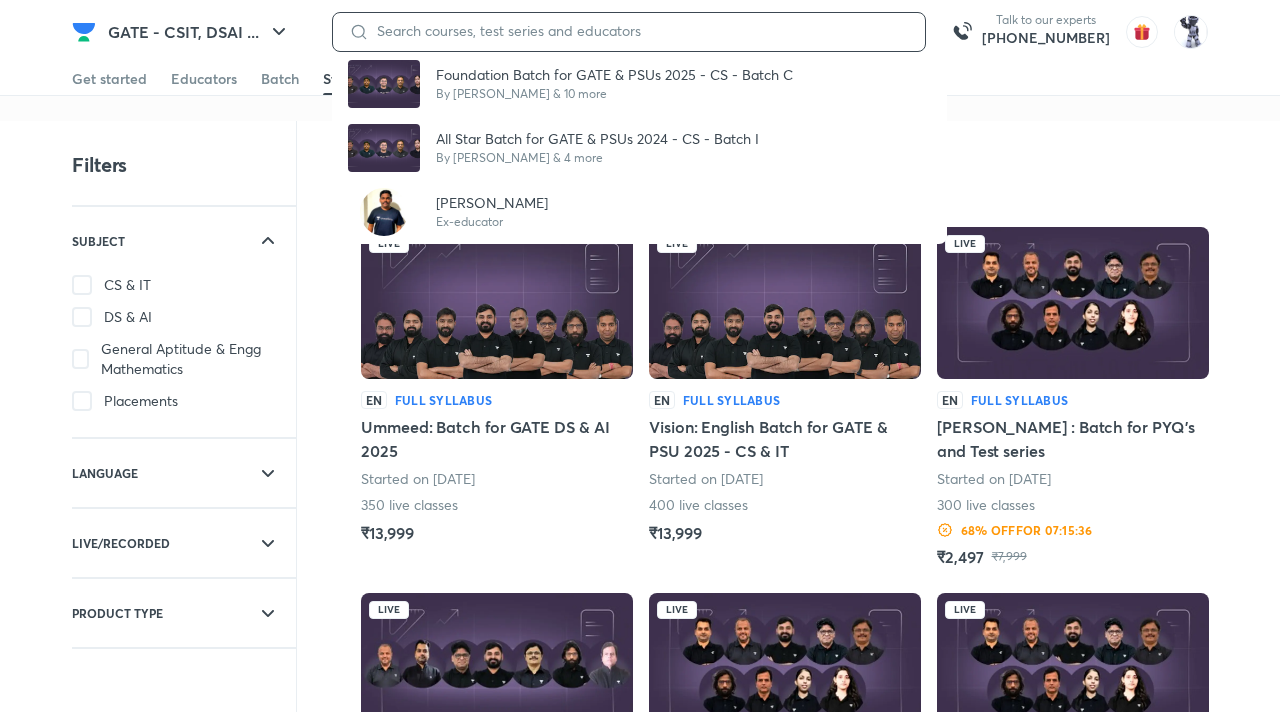 click at bounding box center [639, 31] 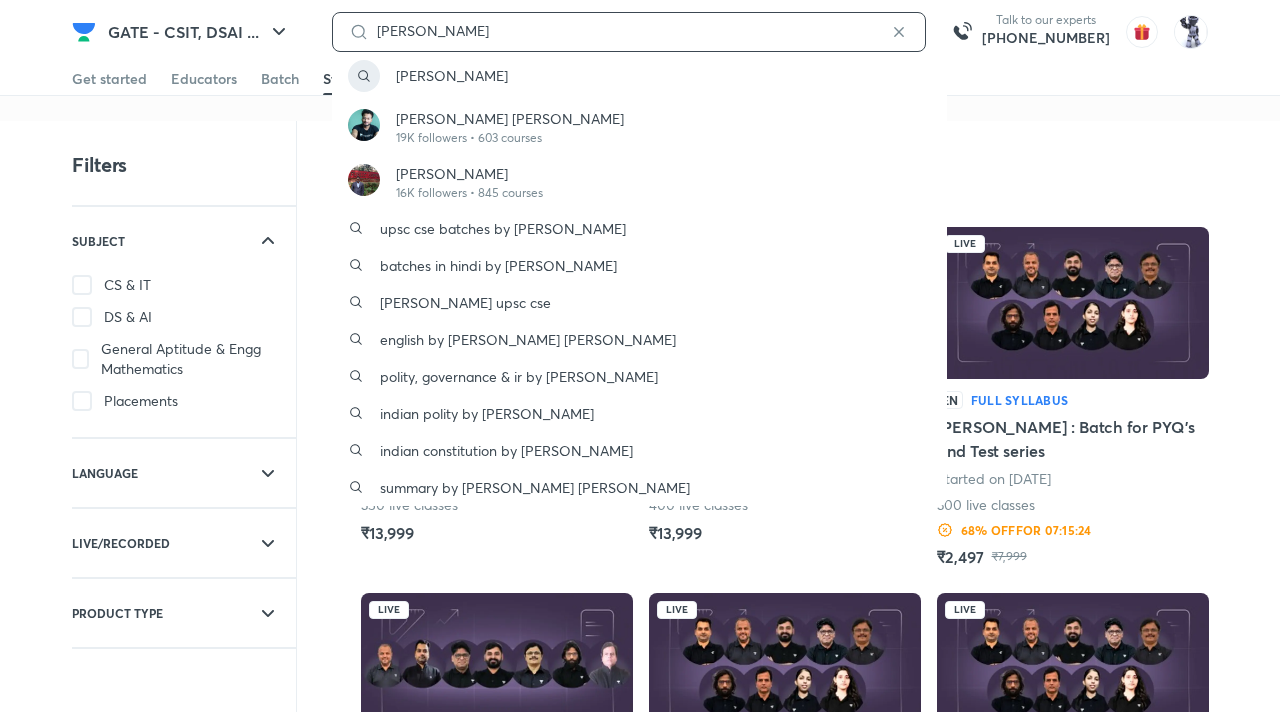 type on "ankit kumar" 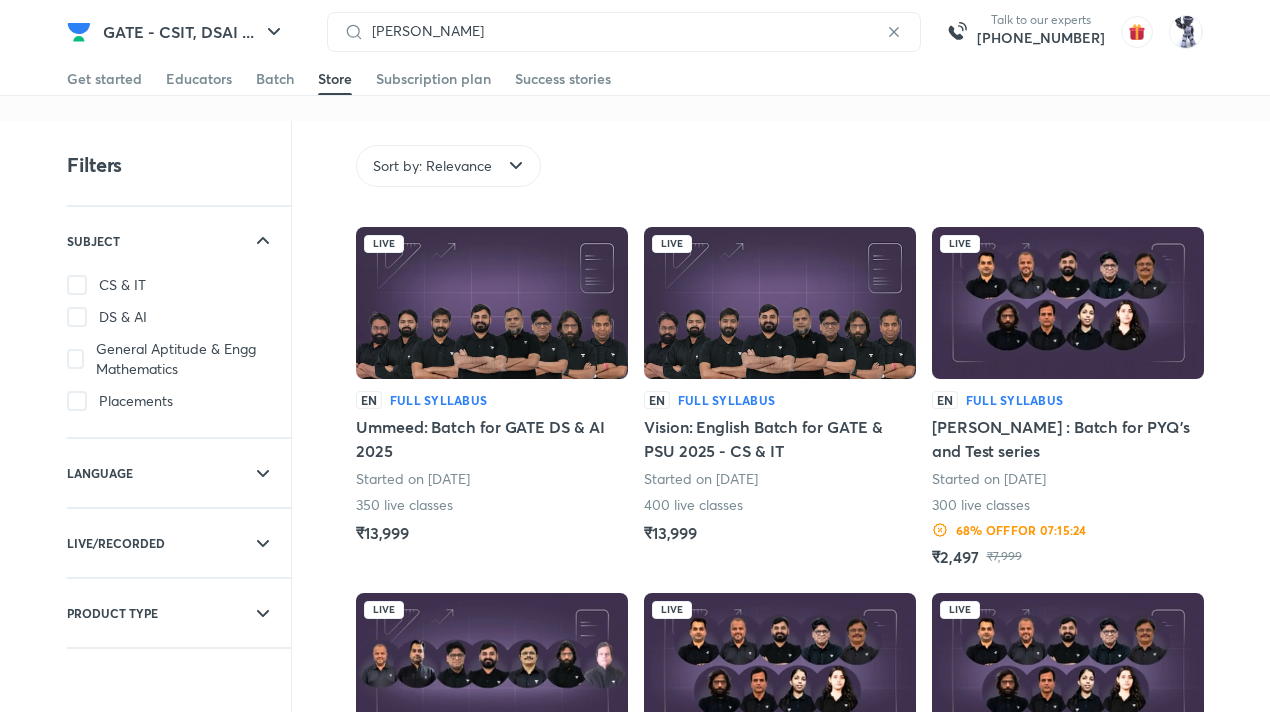 click on "Sort by: Relevance Live EN Full Syllabus Ummeed: Batch for GATE DS & AI 2025 Started on 17th Nov 350 live classes
₹13,999 Live EN Full Syllabus Vision: English Batch for GATE & PSU 2025 - CS & IT Started on 17th Feb 400 live classes
₹13,999 Live EN Full Syllabus Lakshay : Batch for PYQ's and Test series Started on 28th May 300 live classes
68 % OFF  for 07:15:24 ₹2,497 ₹7,999 Live EN Full Syllabus Elevate : Batch for Placement Preparation Started on 3rd Mar 150 live classes
44 % OFF  till 30 Aug ₹4,997 ₹8,999 Live EN Practice Rank Improvement : Batch for GATE, ESE & PSUs 2026 - DSAI Started on 28th Jul 400 live classes
25 % OFF  till 30 Mar ₹14,997 ₹19,997 Live EN Practice Rank Improvement : Batch for GATE, ESE & PSUs 2026 - CSIT Started on 28th Jul 400 live classes
25 % OFF  till 30 Mar ₹14,997 ₹19,997 Live EN Full Syllabus All in one practice program batch - DS & AI Started on 29th May 300 live classes
₹8,999" at bounding box center [751, 900] 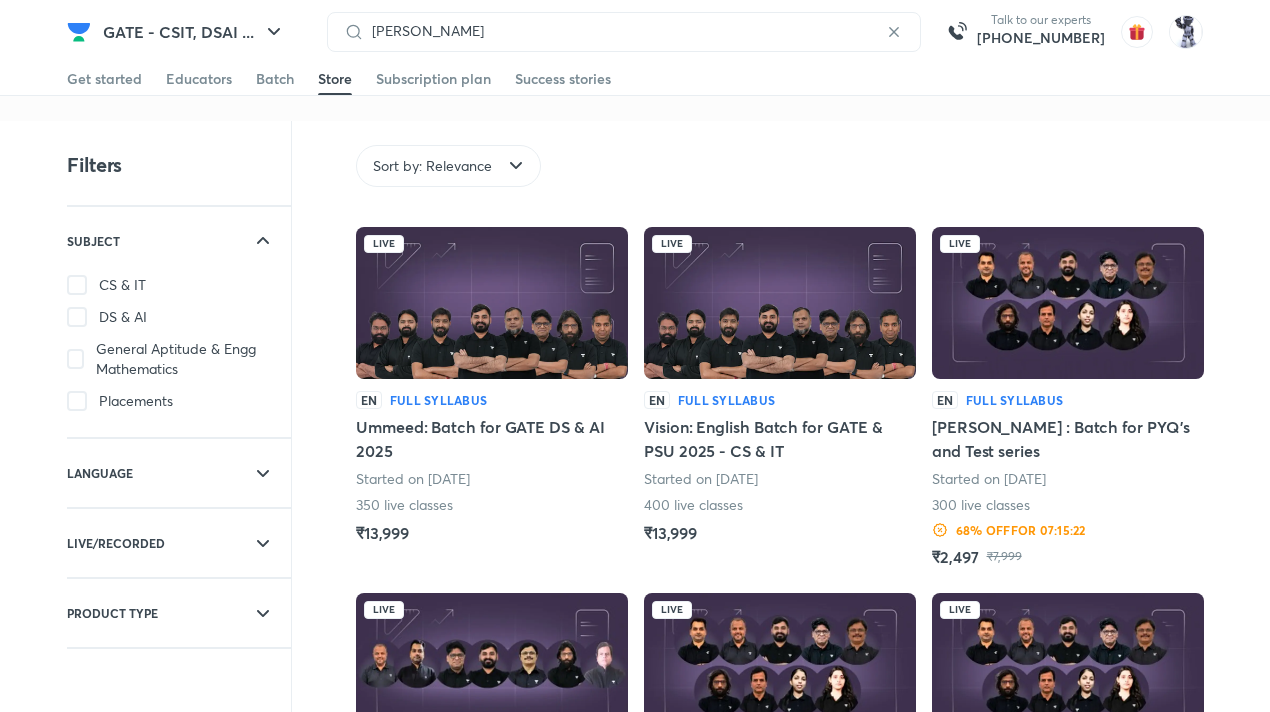 click on "Ummeed: Batch for GATE DS & AI 2025" at bounding box center [492, 439] 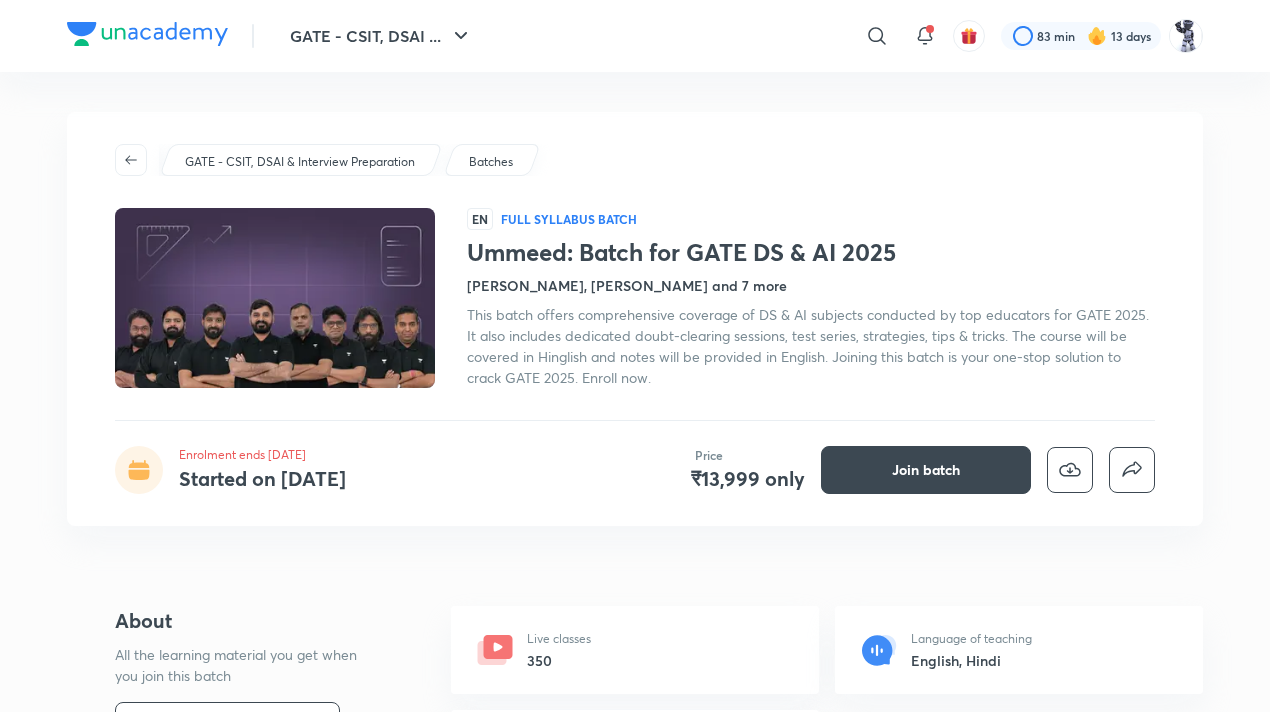 scroll, scrollTop: 0, scrollLeft: 0, axis: both 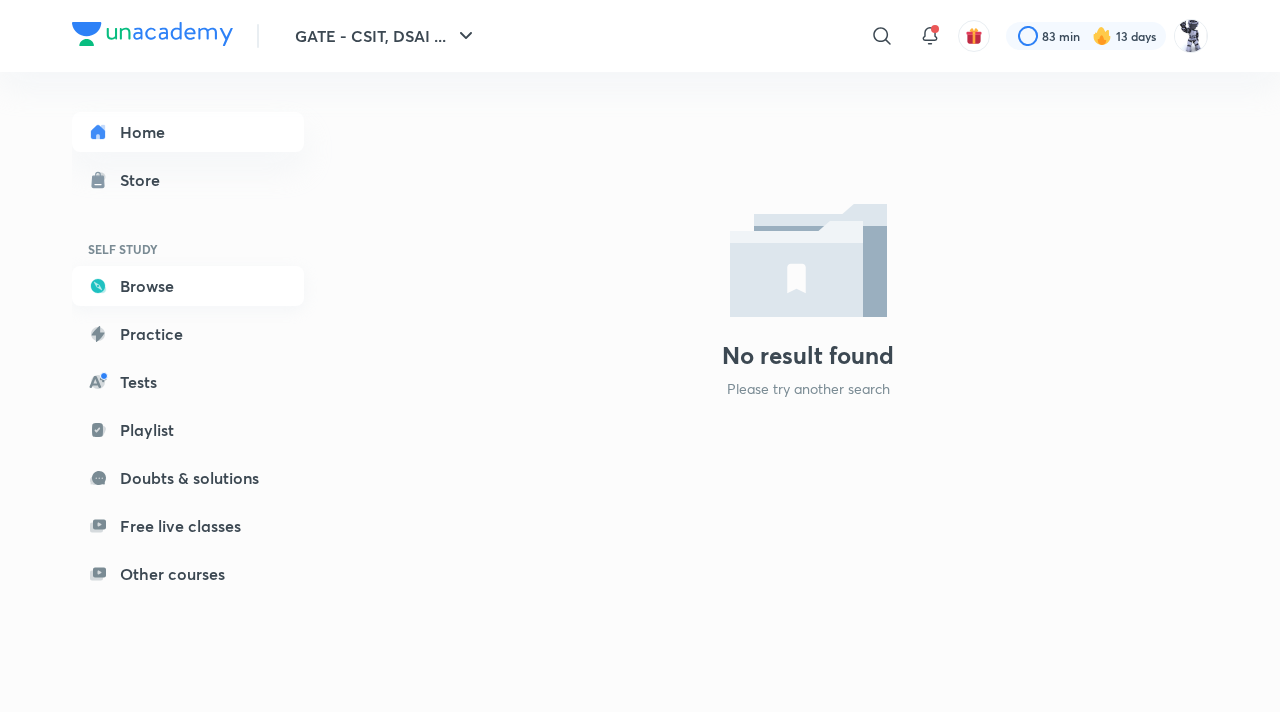 click on "Browse" at bounding box center (188, 286) 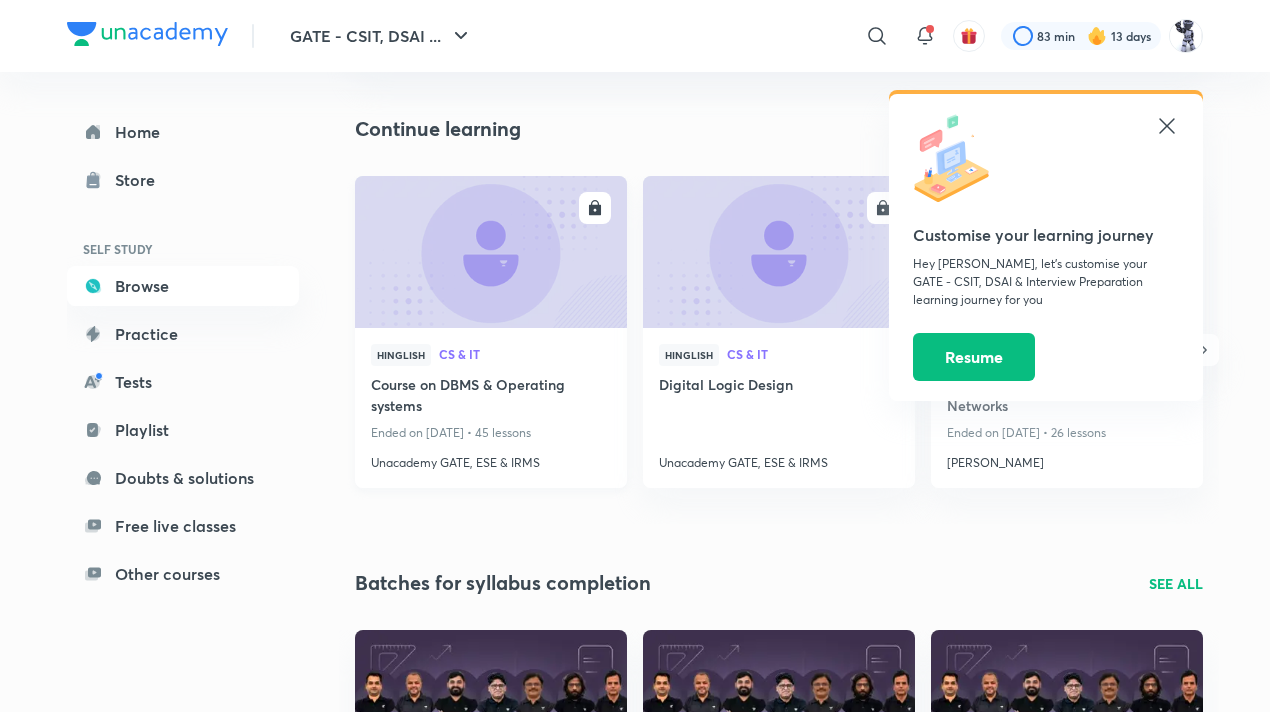 scroll, scrollTop: 624, scrollLeft: 0, axis: vertical 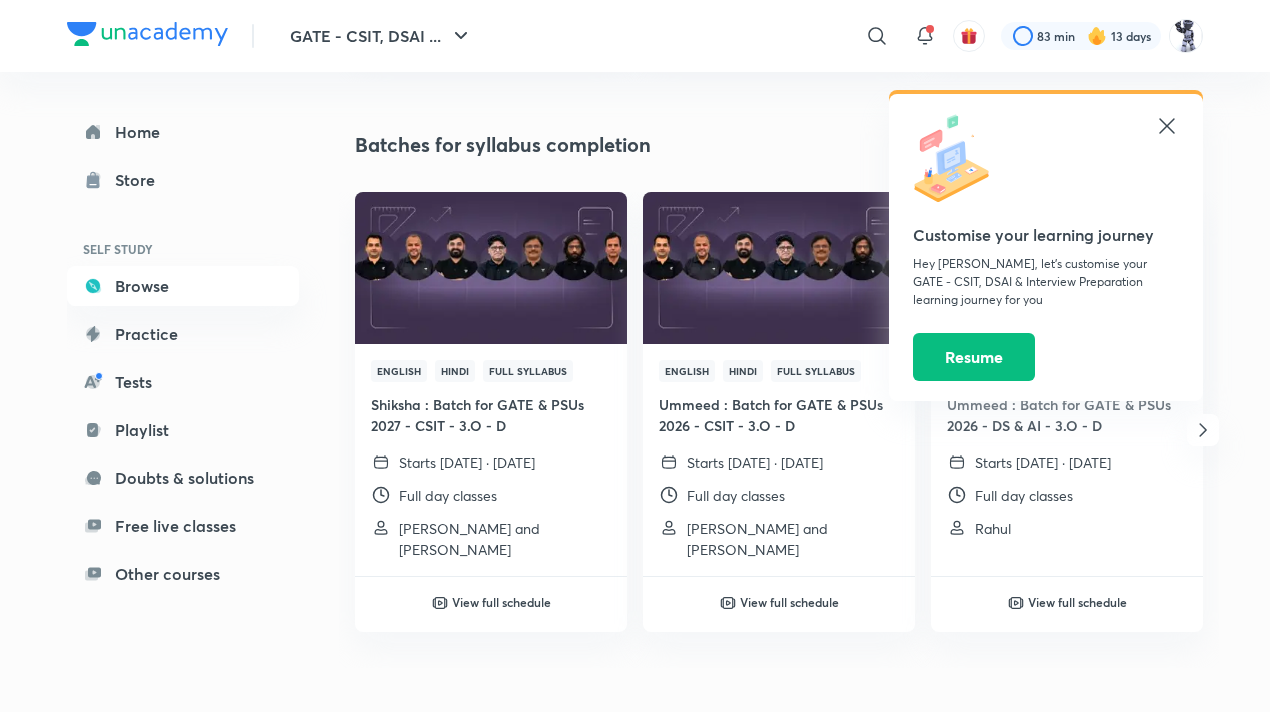 click 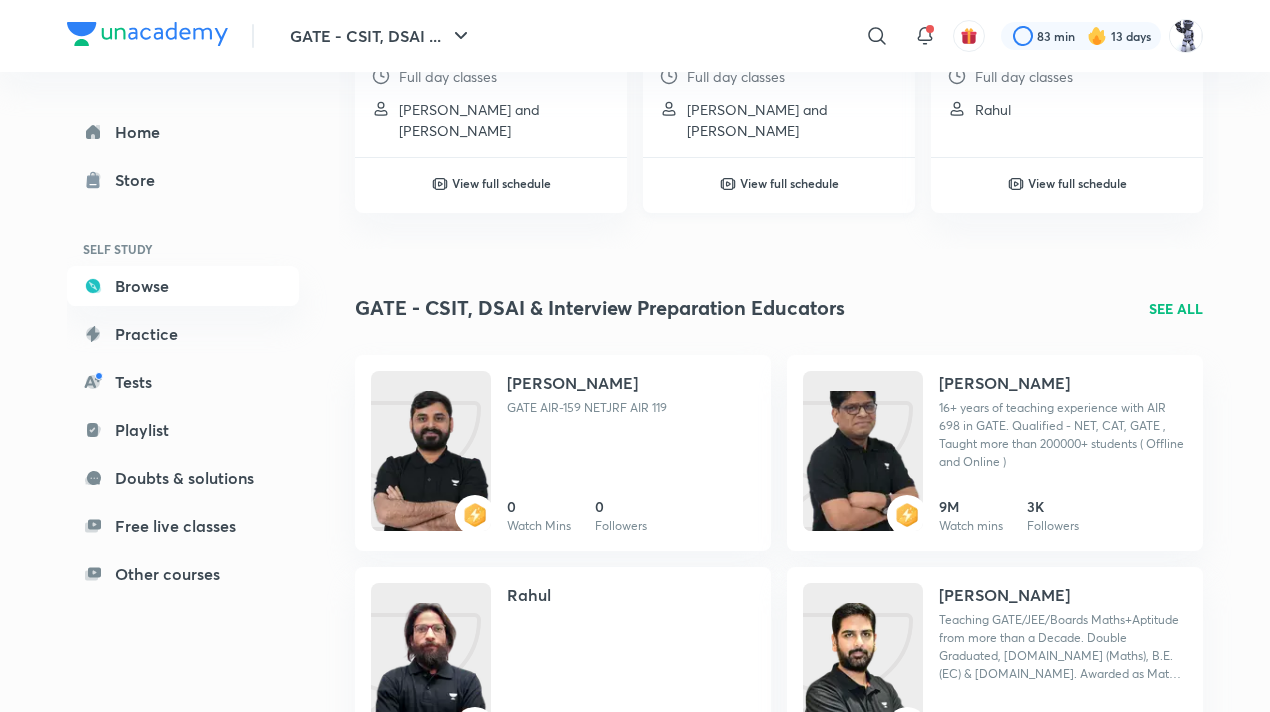 scroll, scrollTop: 1045, scrollLeft: 0, axis: vertical 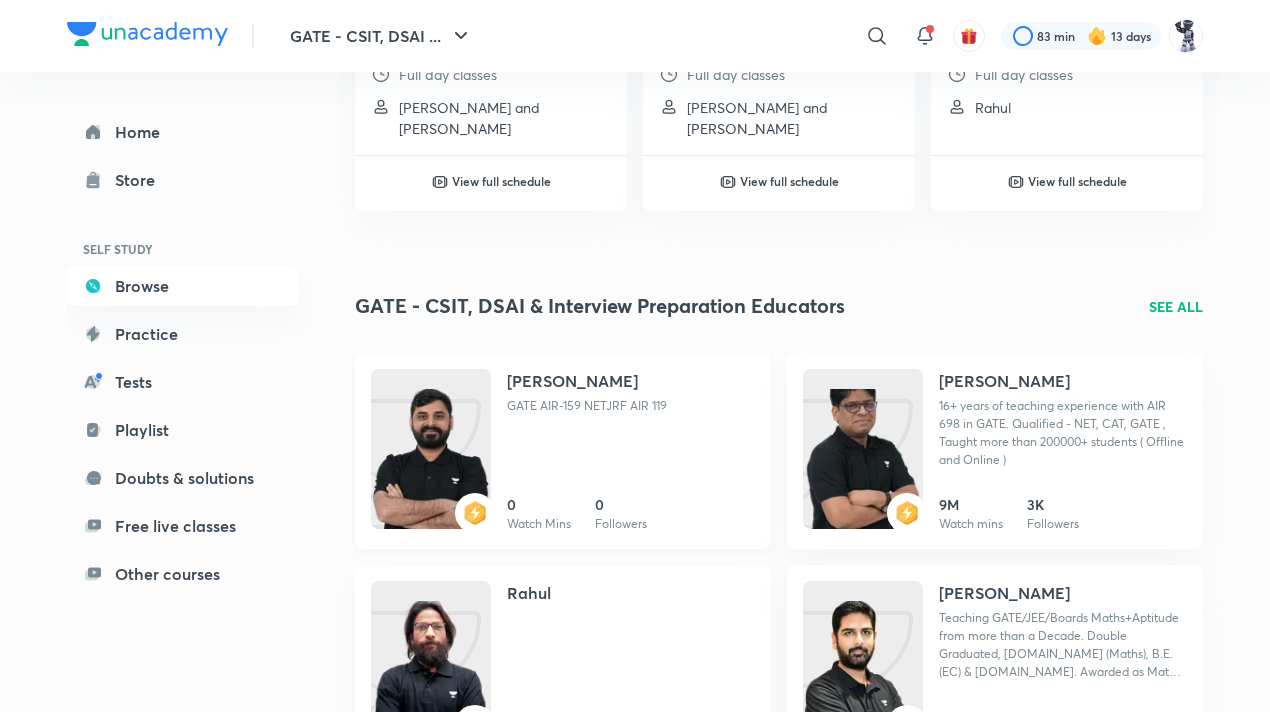 click on "Ankit Kumar" at bounding box center (572, 381) 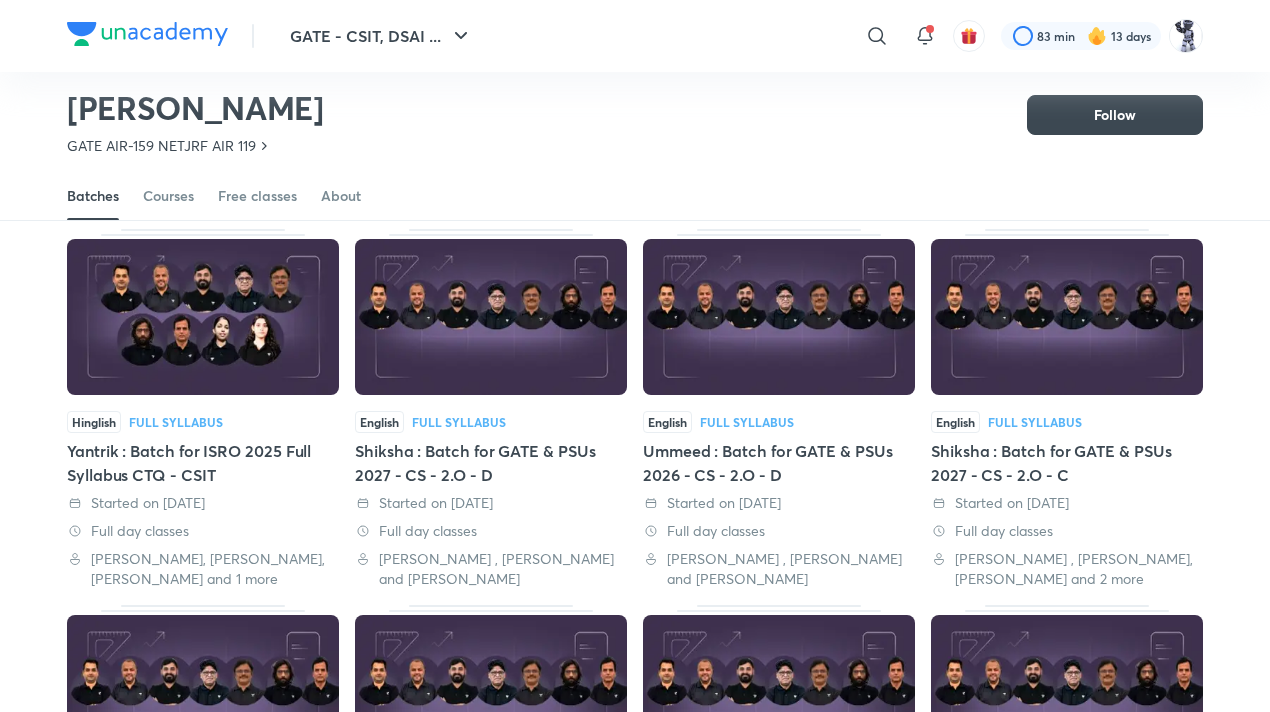 scroll, scrollTop: 527, scrollLeft: 0, axis: vertical 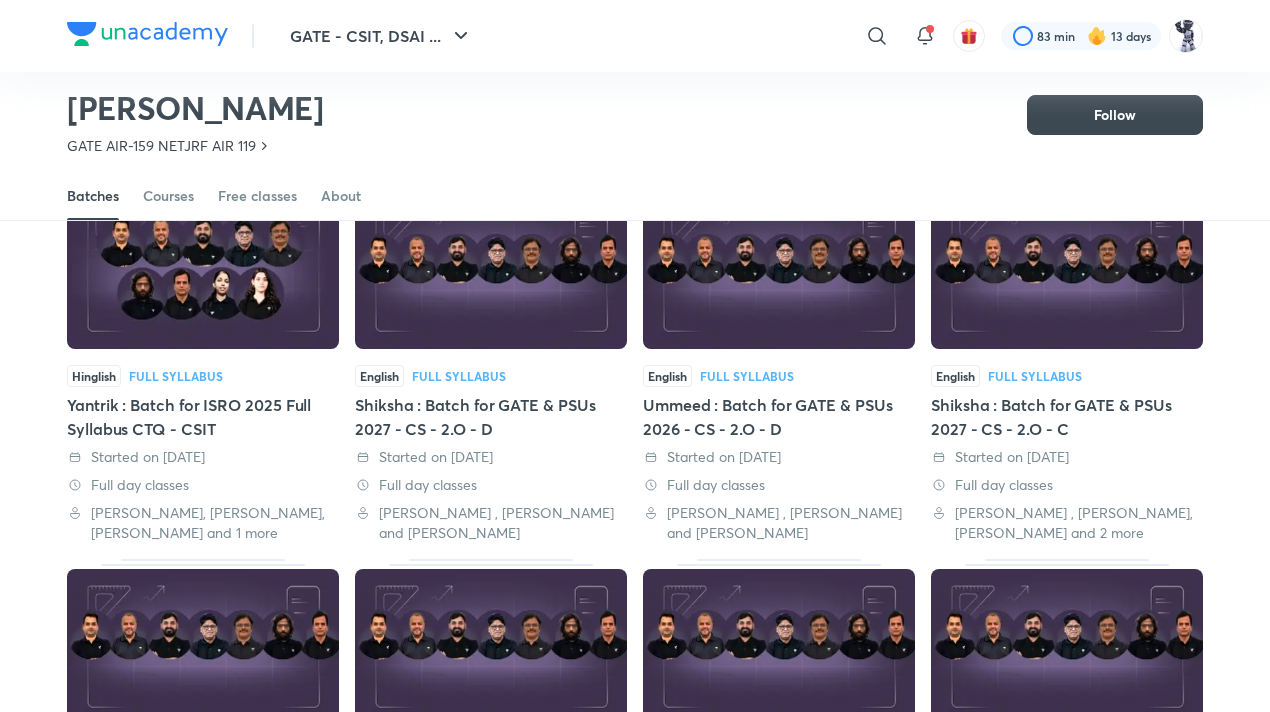 click at bounding box center (203, 271) 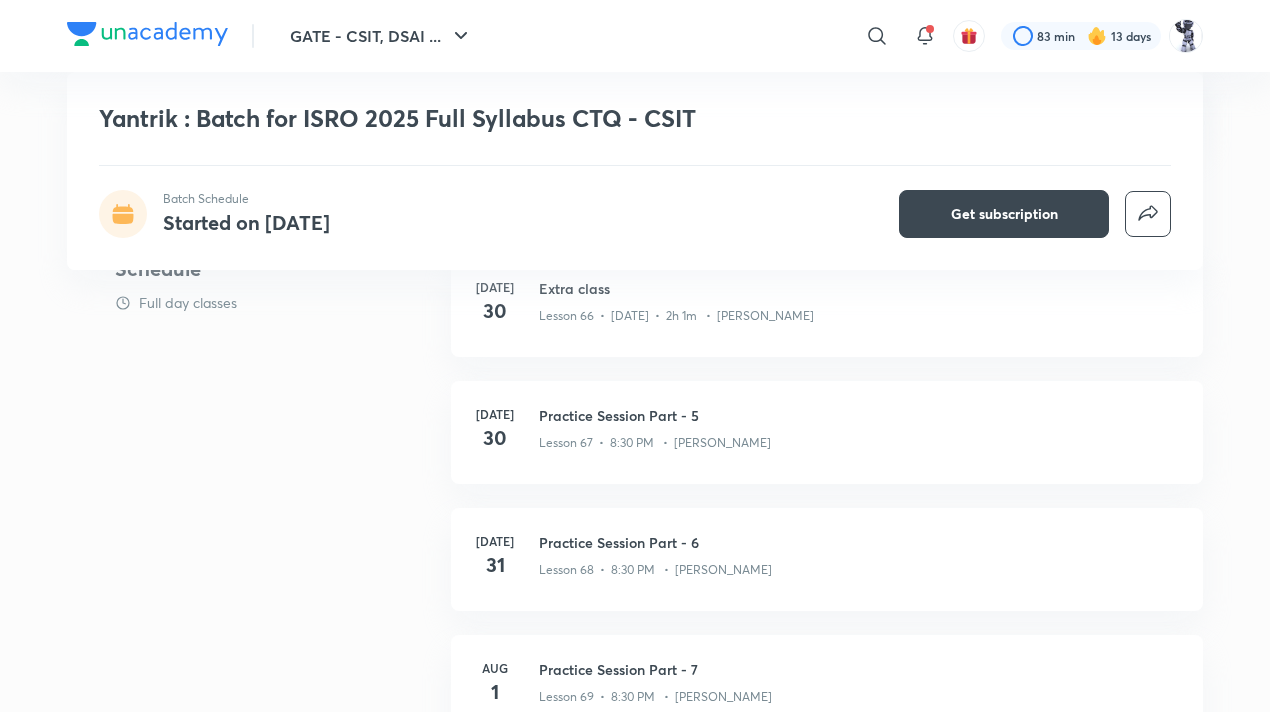 scroll, scrollTop: 544, scrollLeft: 0, axis: vertical 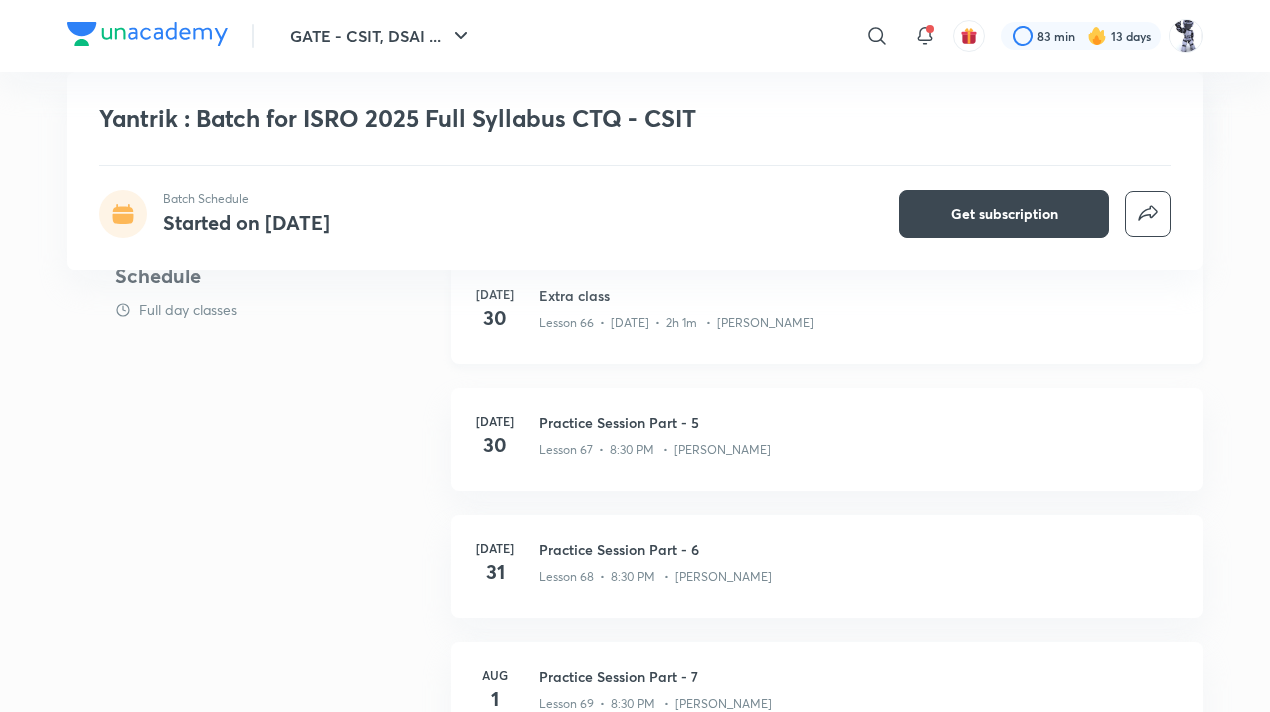 click on "Jul 30 Extra class Lesson 66  •  Jul 30  •  2h 1m   •  Ankit Kumar" at bounding box center (827, 312) 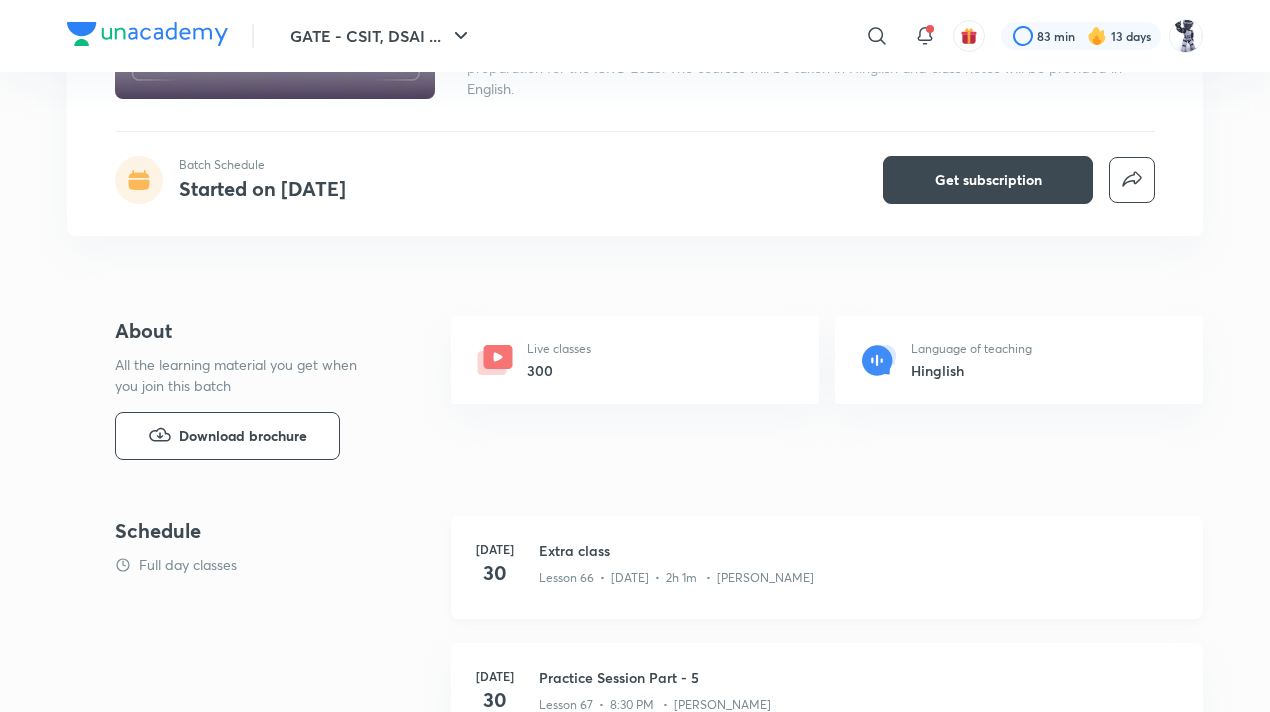 scroll, scrollTop: 0, scrollLeft: 0, axis: both 